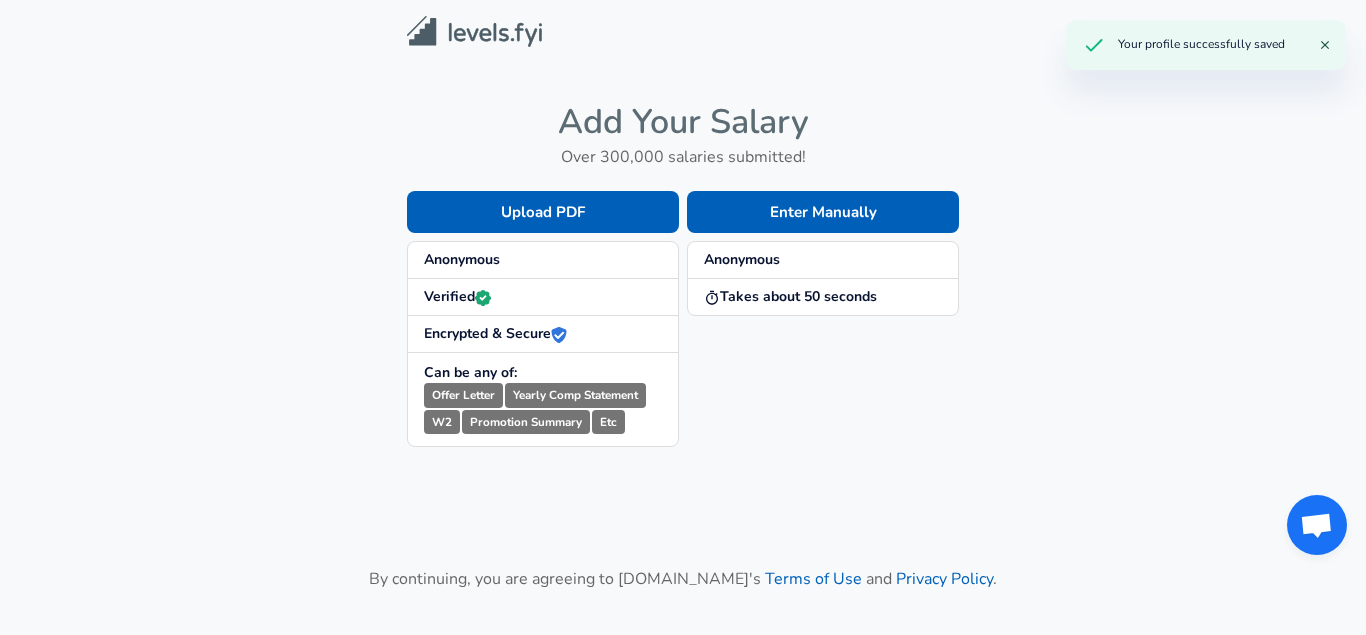 scroll, scrollTop: 0, scrollLeft: 0, axis: both 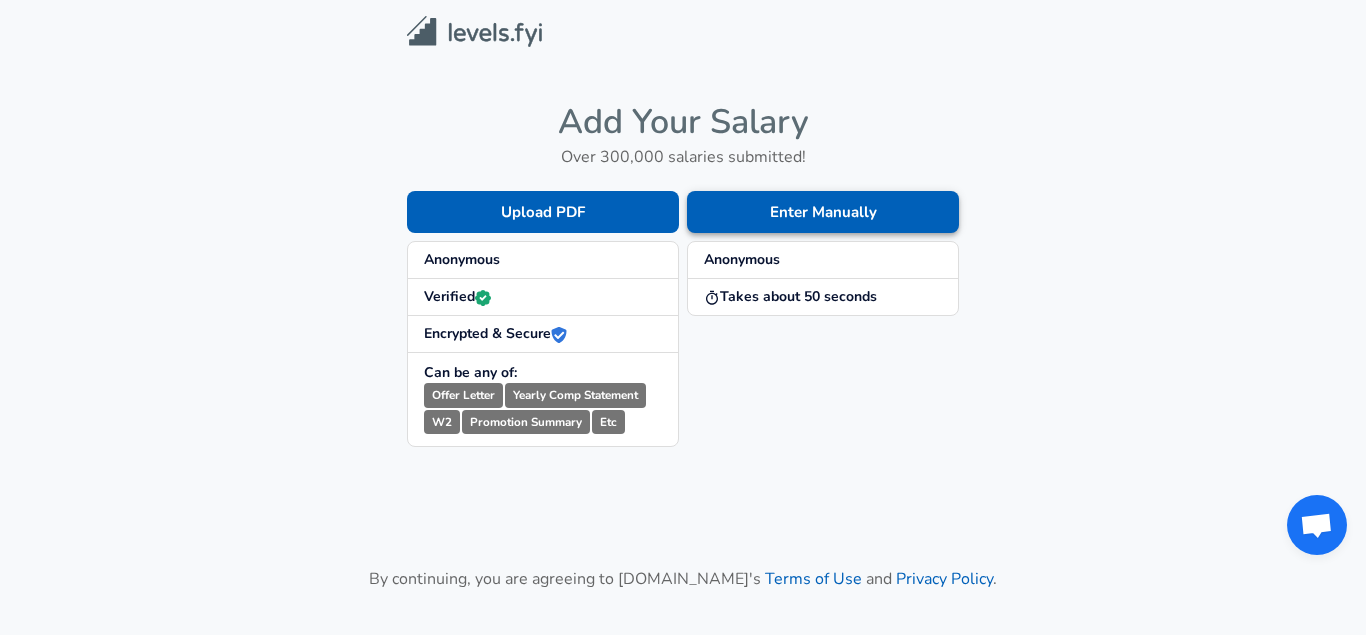click on "Enter Manually" at bounding box center (823, 212) 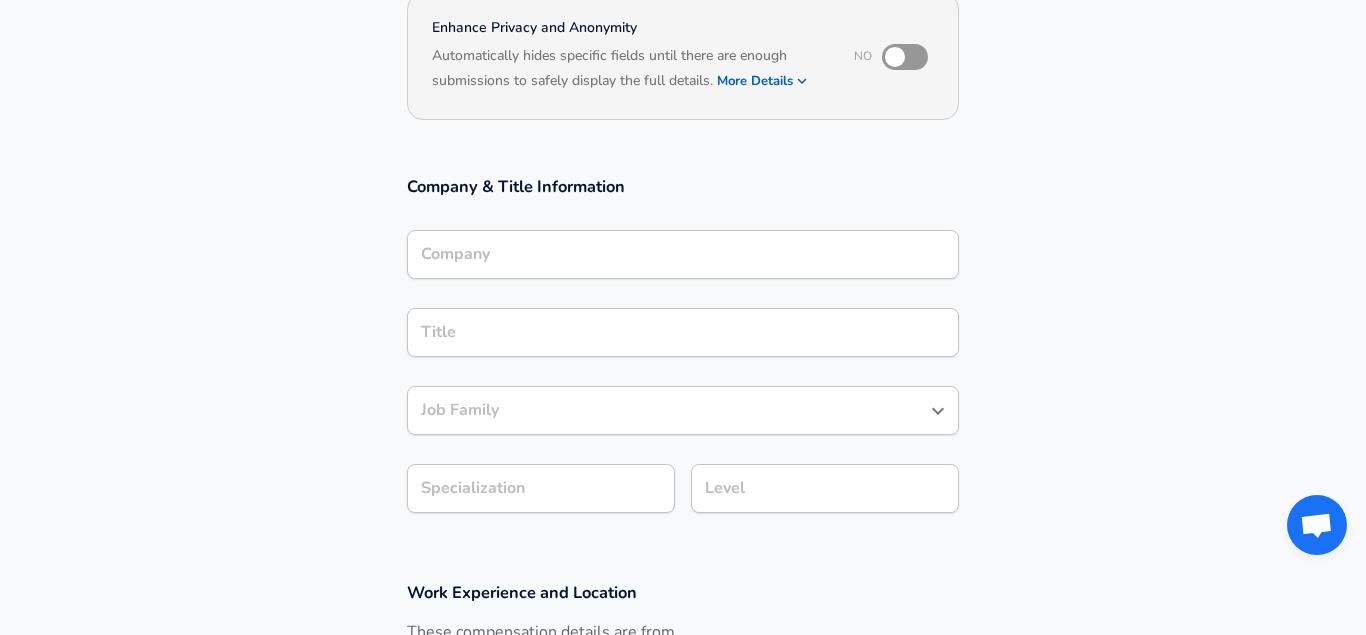 click on "Company" at bounding box center [683, 254] 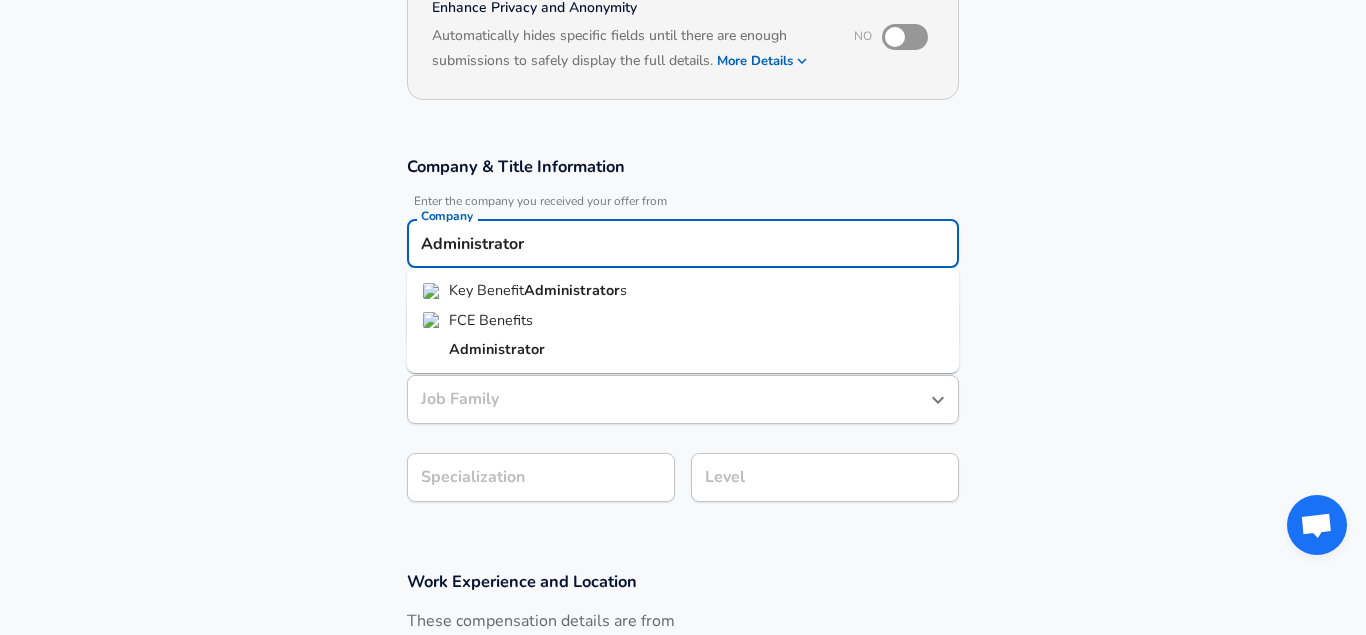 click on "Administrator" at bounding box center (497, 349) 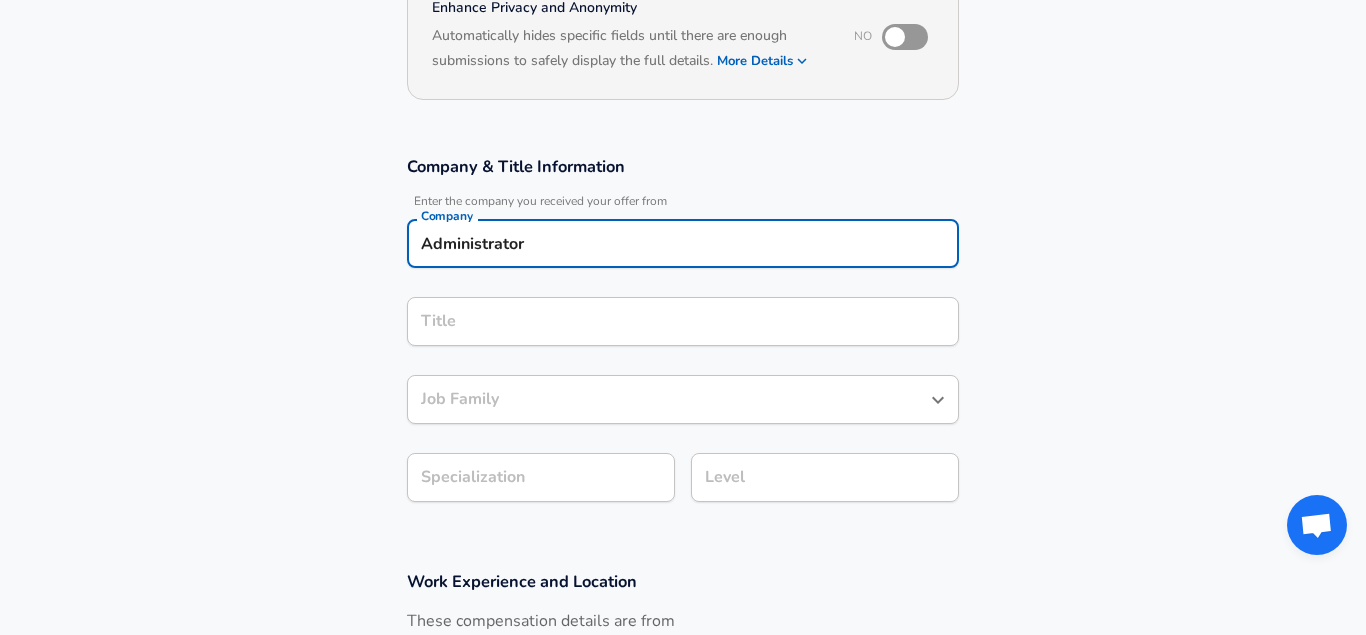 type on "Administrator" 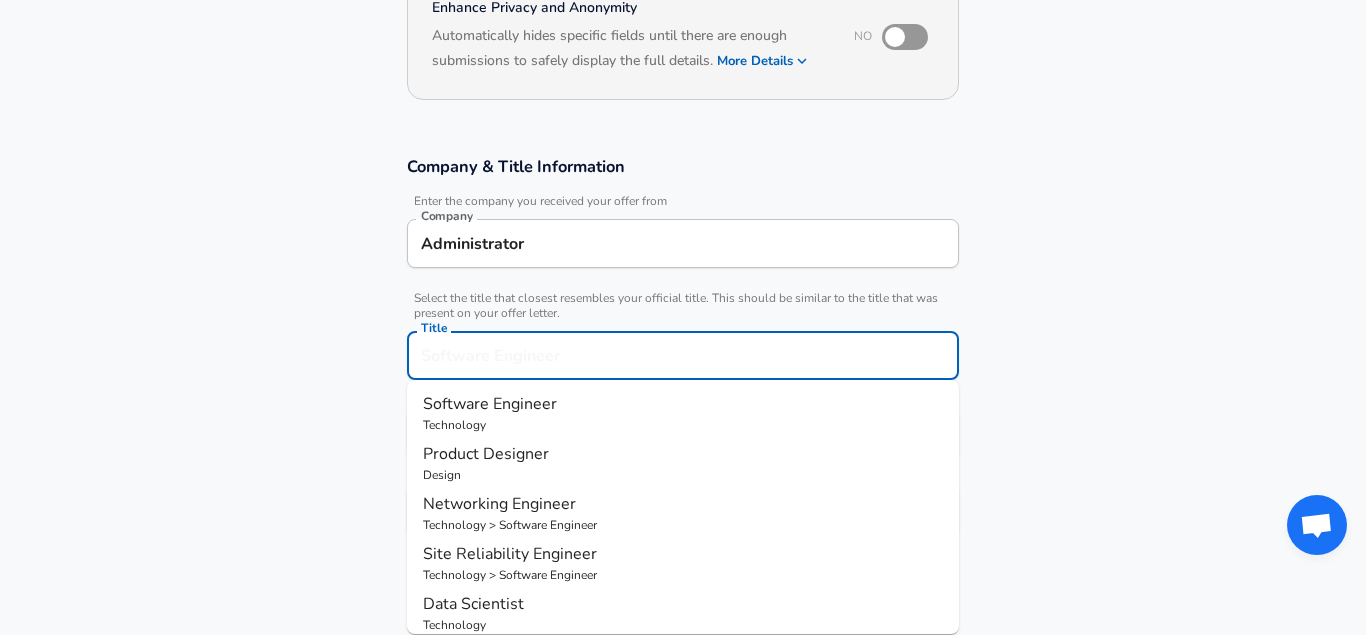 scroll, scrollTop: 264, scrollLeft: 0, axis: vertical 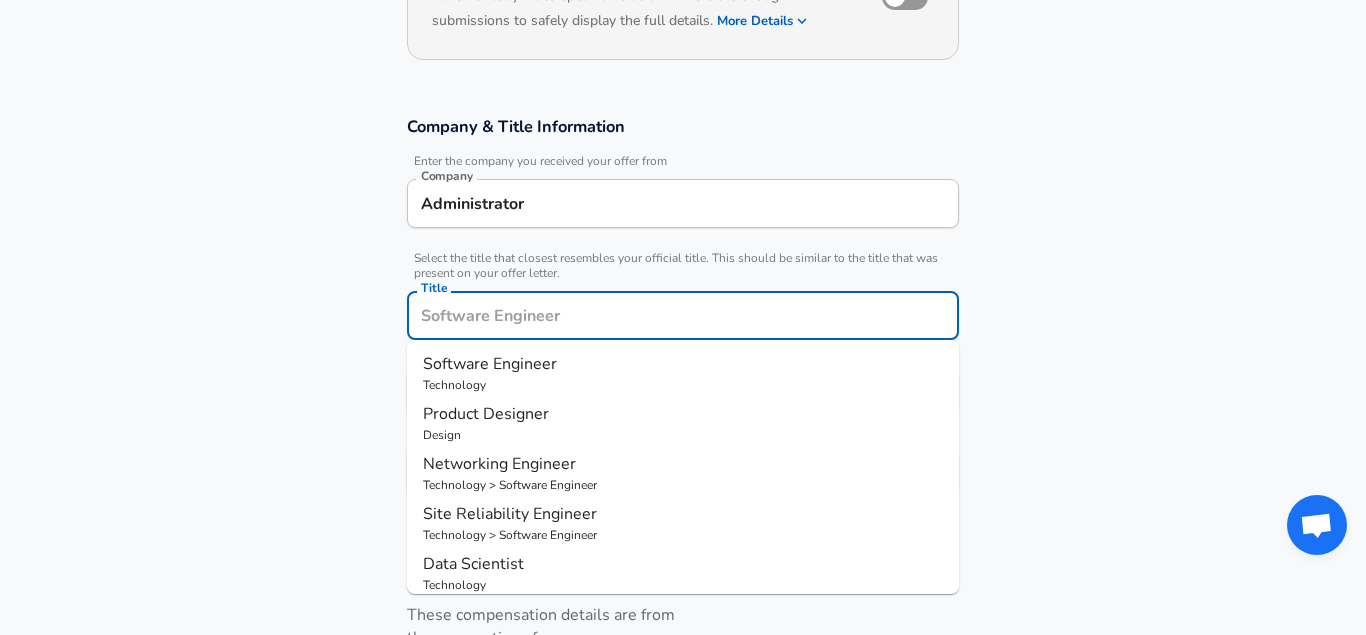 click on "Title" at bounding box center [683, 315] 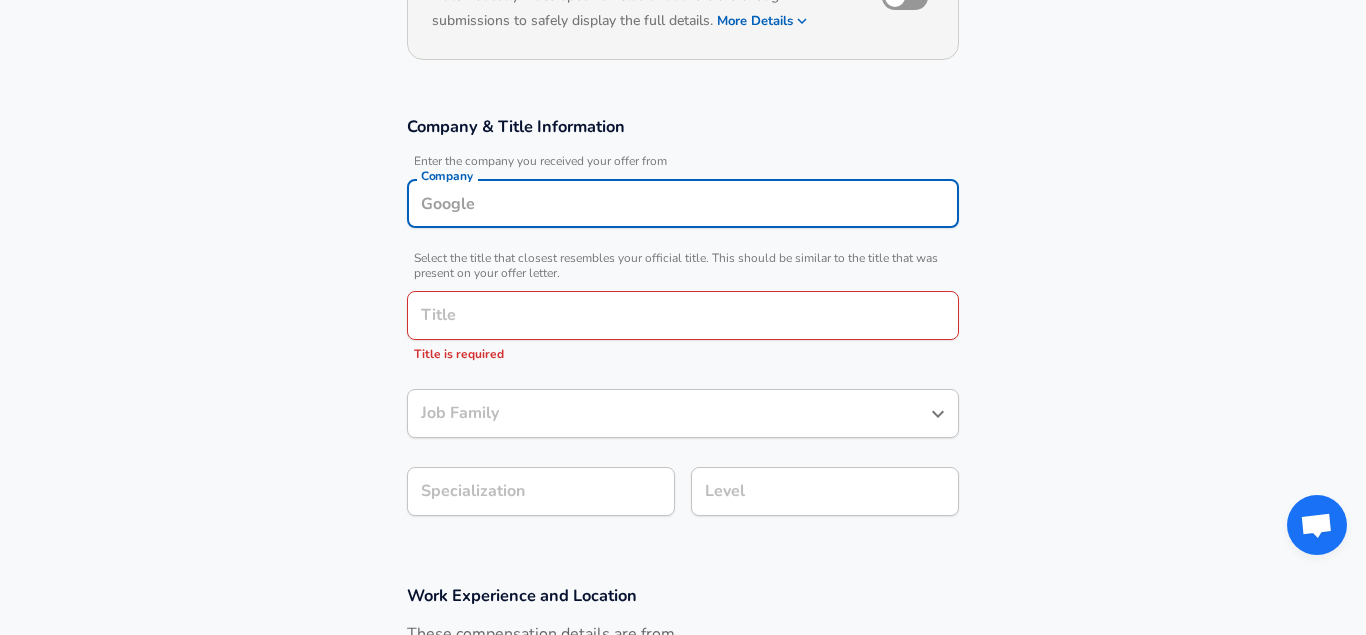 type 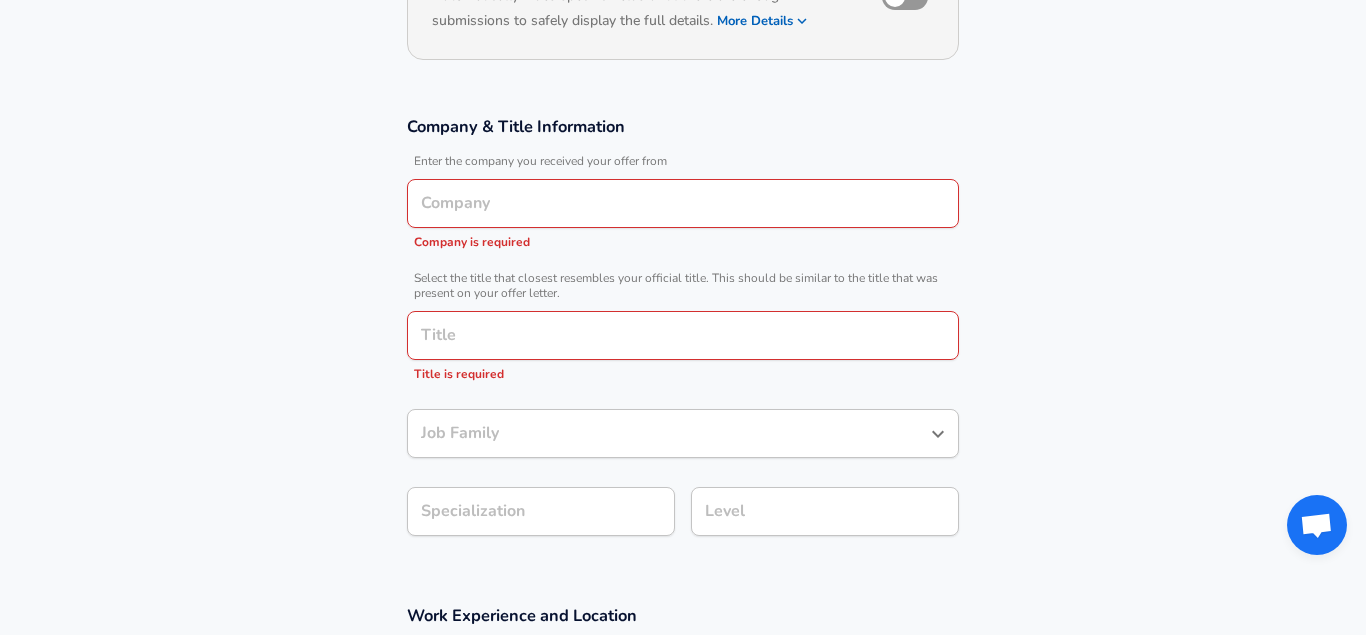 click on "Title" at bounding box center [683, 335] 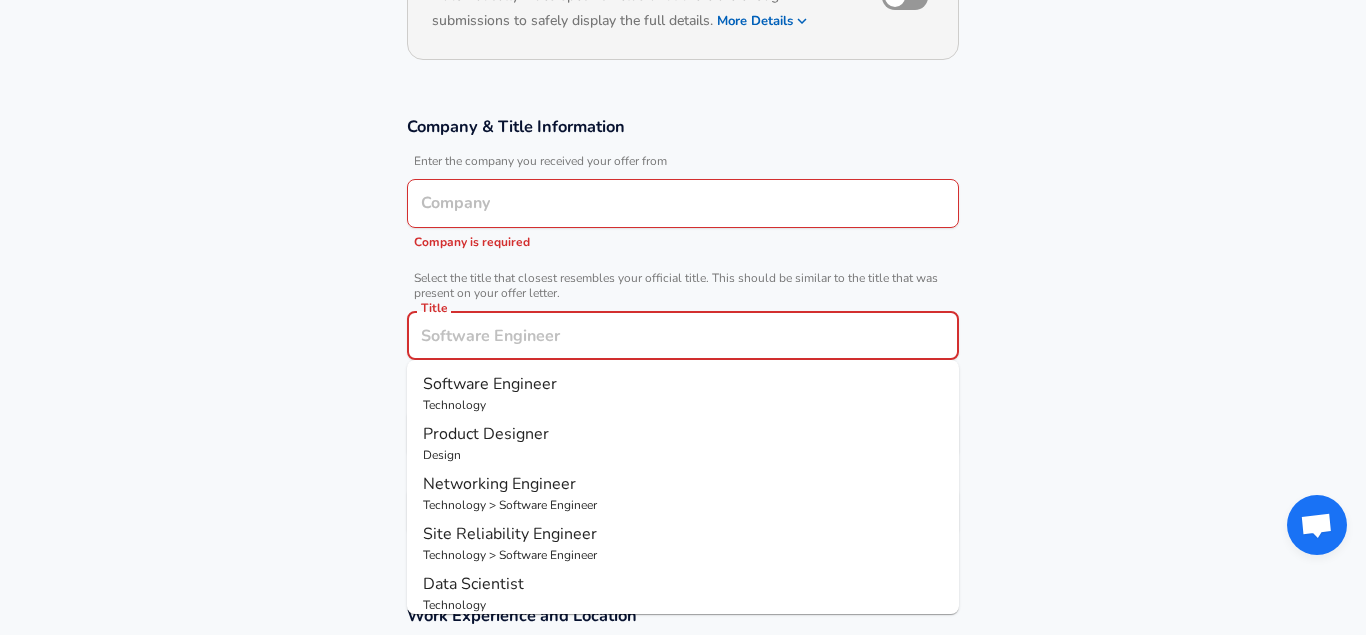 paste on "Administrator" 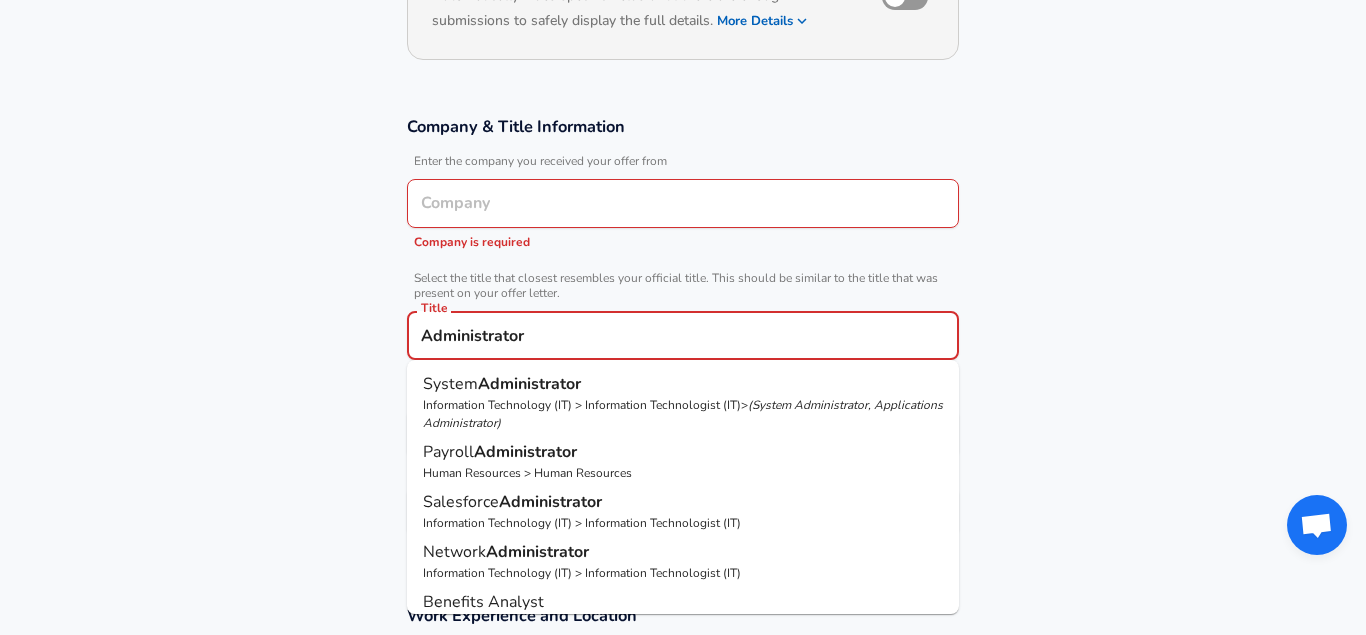 click on "Administrator" at bounding box center (529, 384) 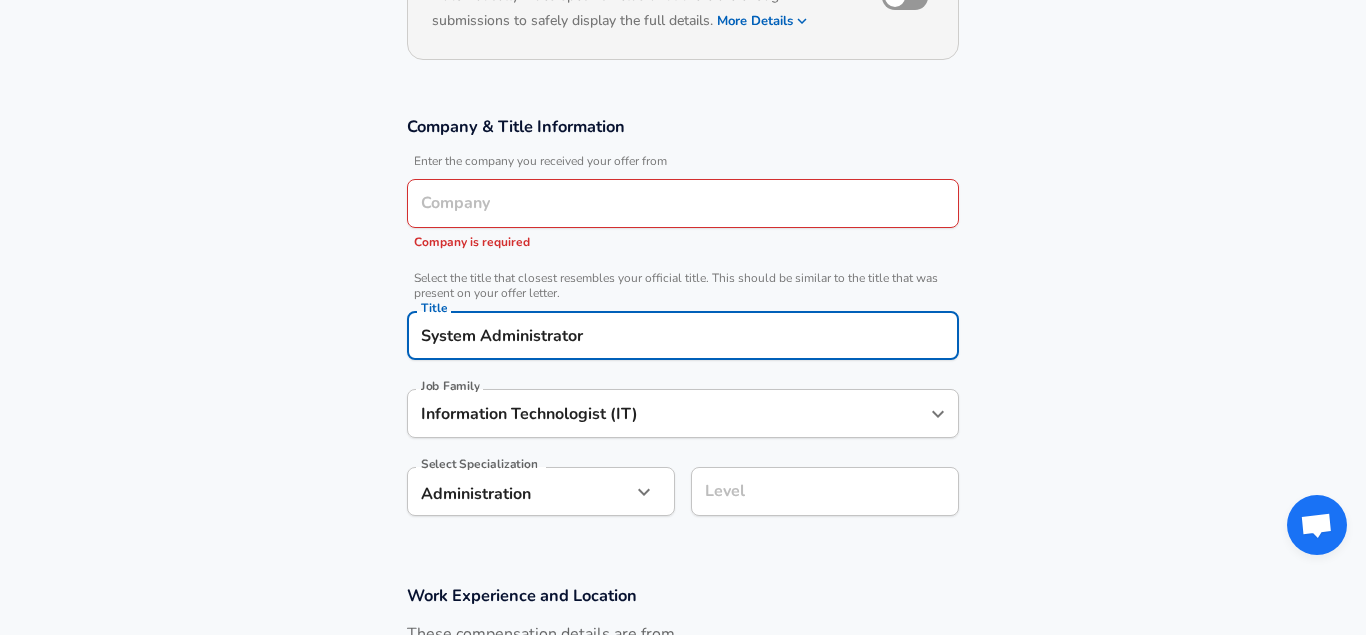 type on "System Administrator" 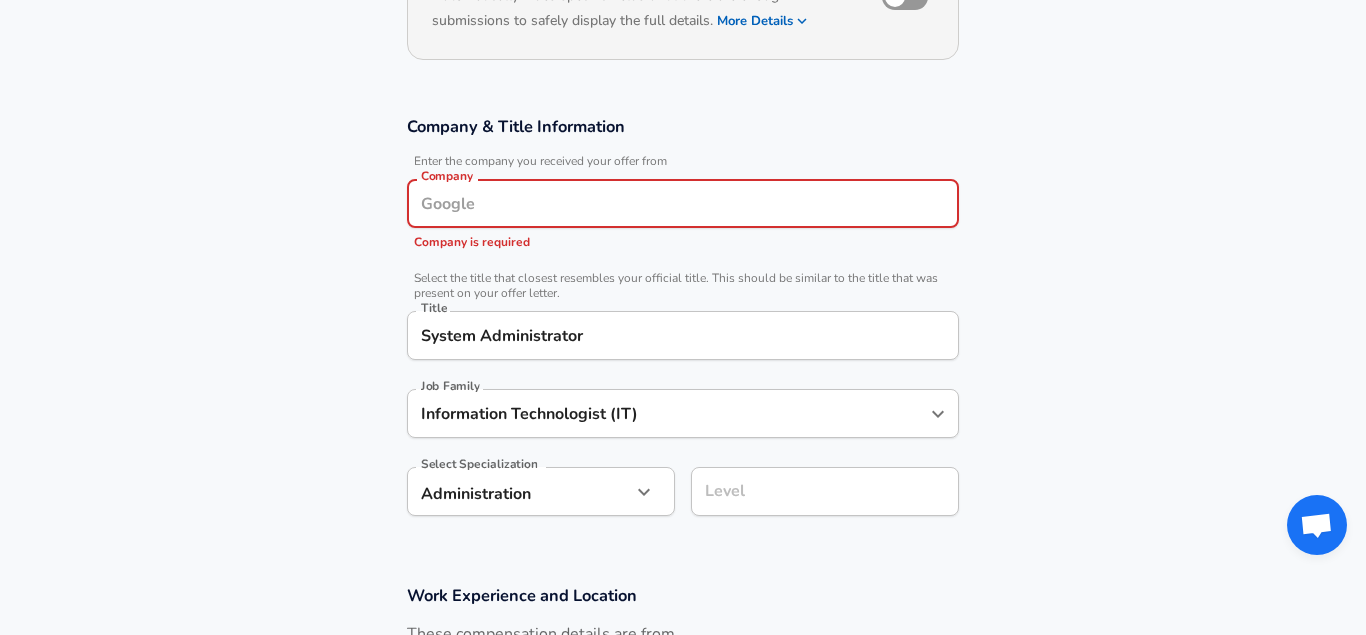 click on "Company" at bounding box center [683, 203] 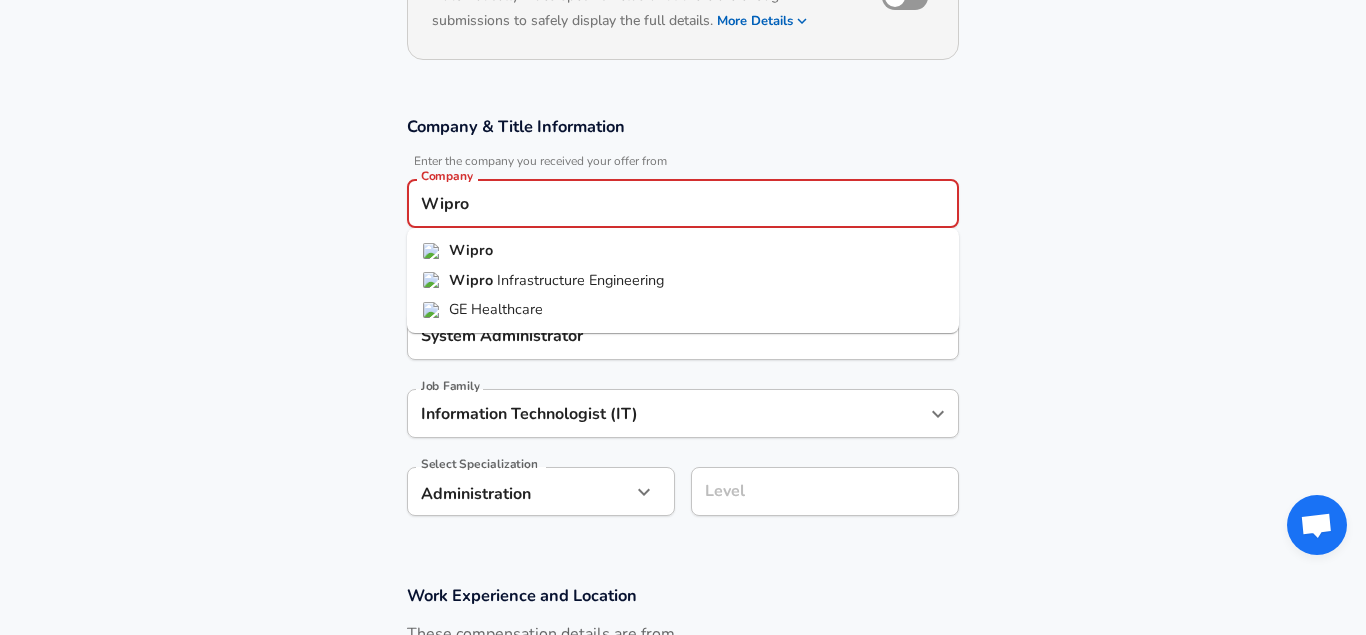 click on "Wipro" at bounding box center (471, 250) 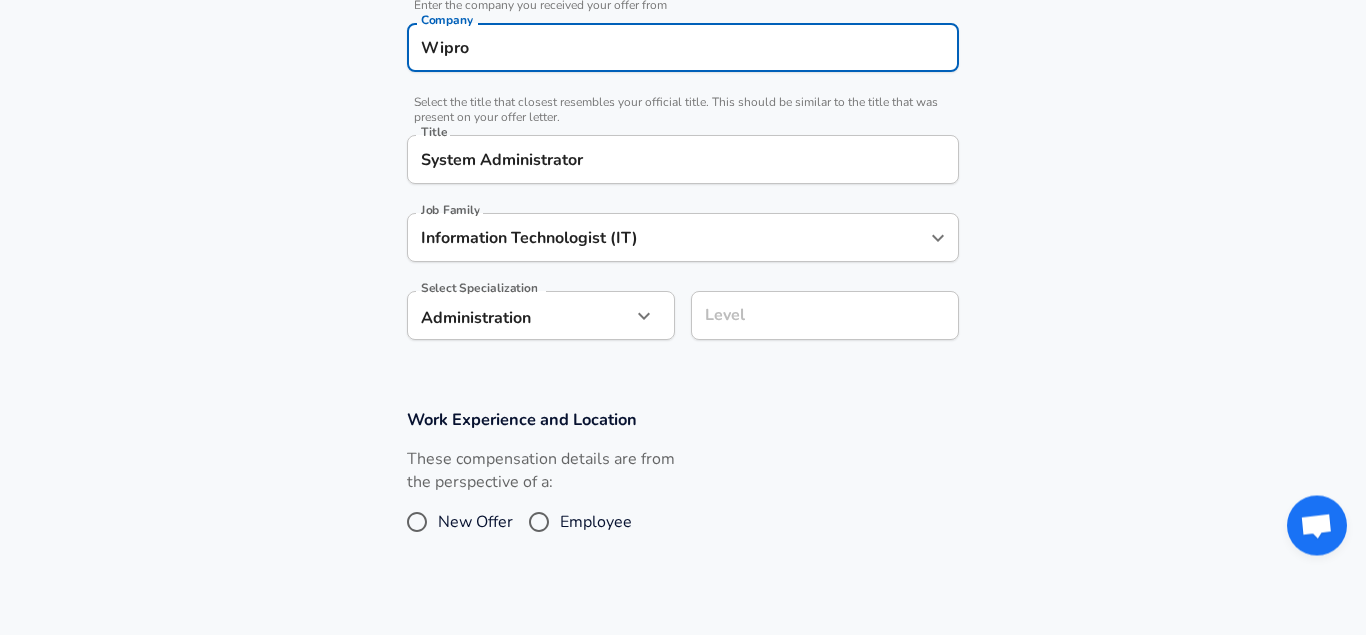 scroll, scrollTop: 468, scrollLeft: 0, axis: vertical 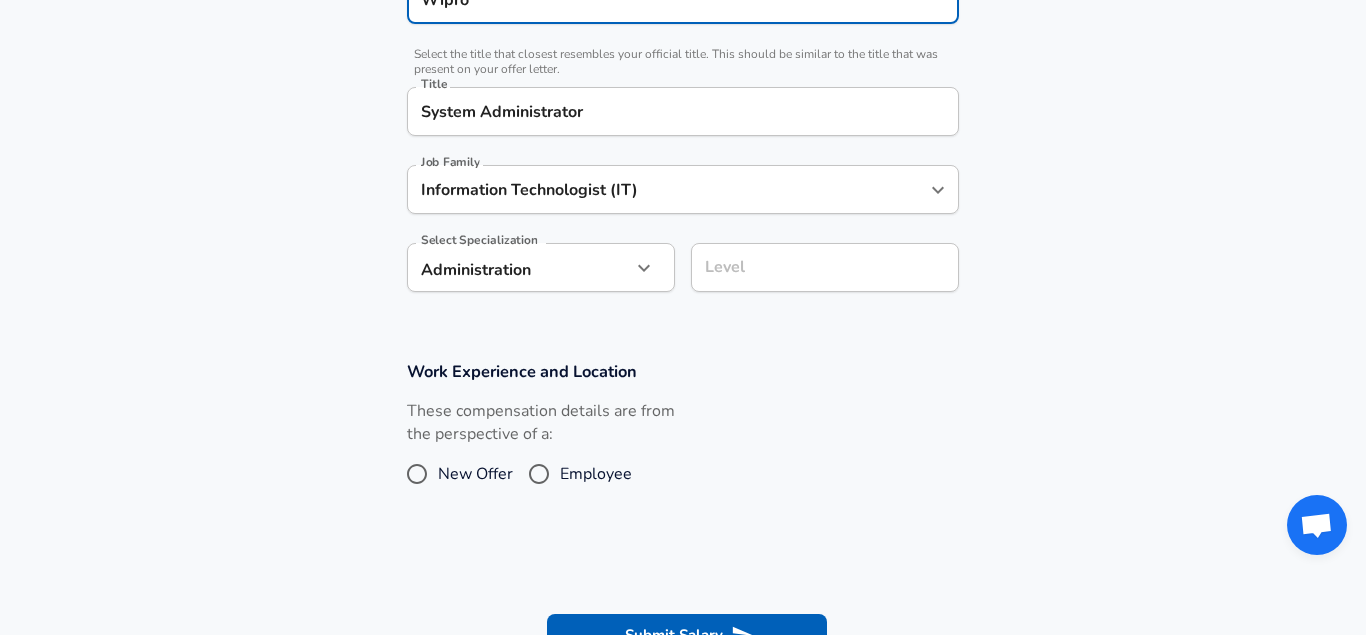 type on "Wipro" 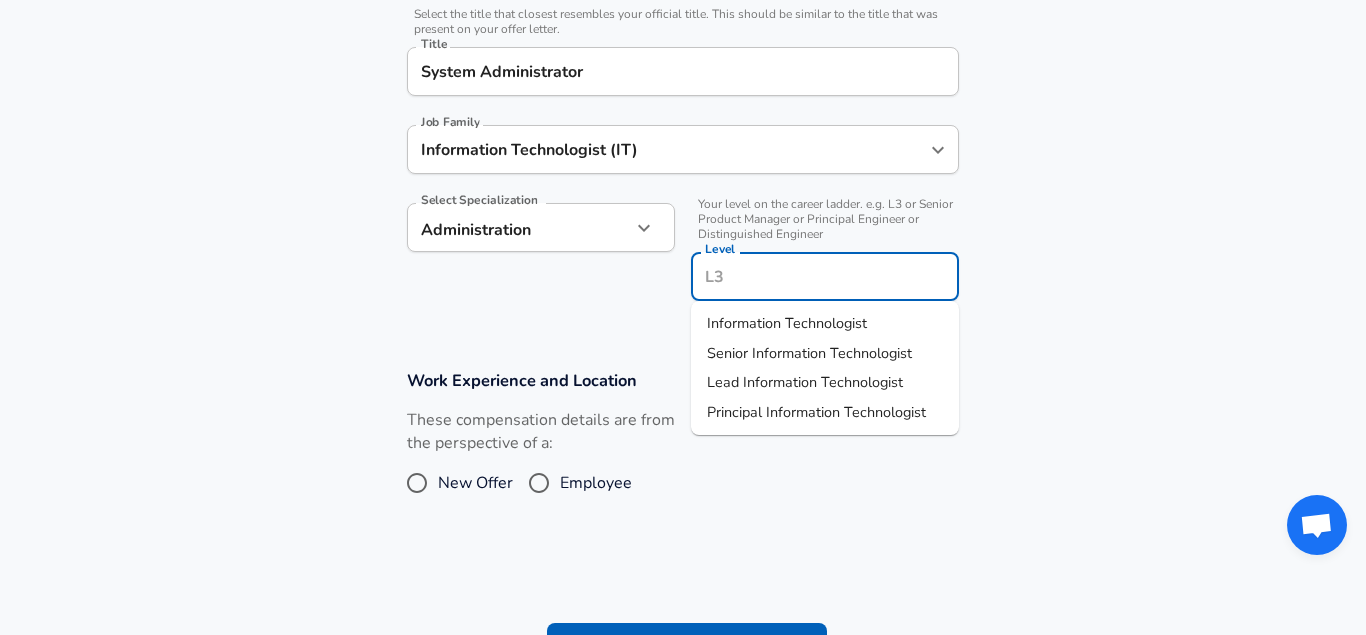 click on "Information Technologist" at bounding box center [787, 323] 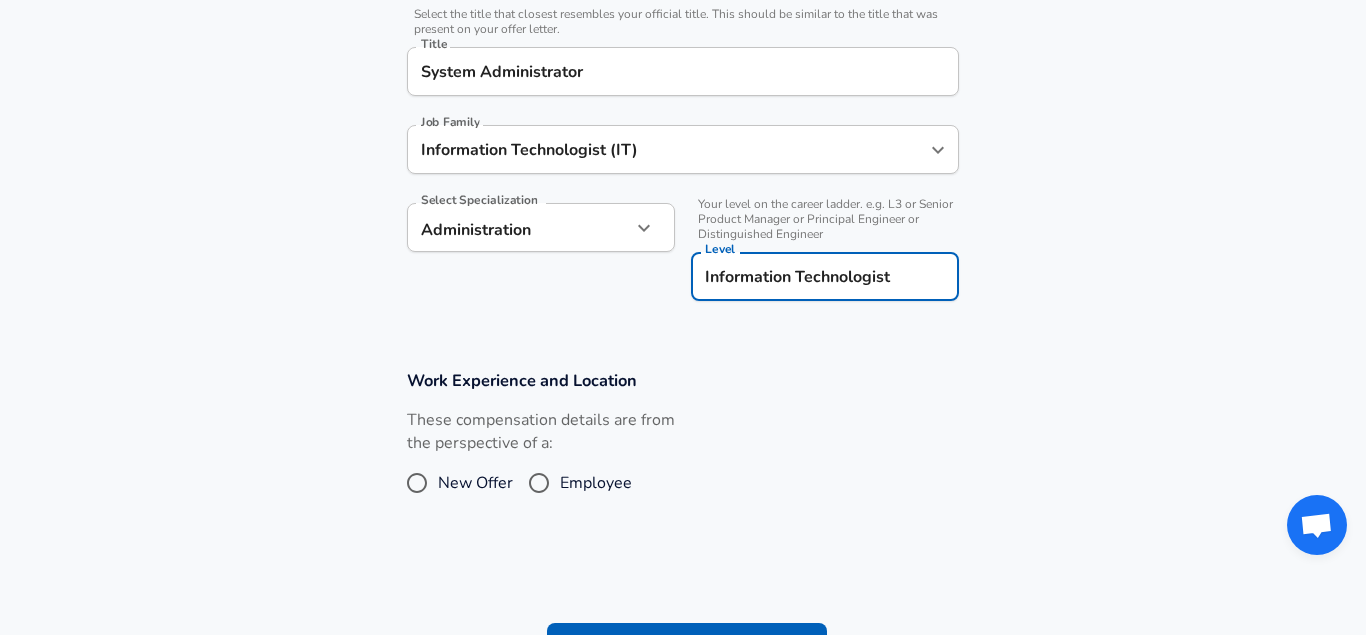 click on "Employee" at bounding box center (596, 483) 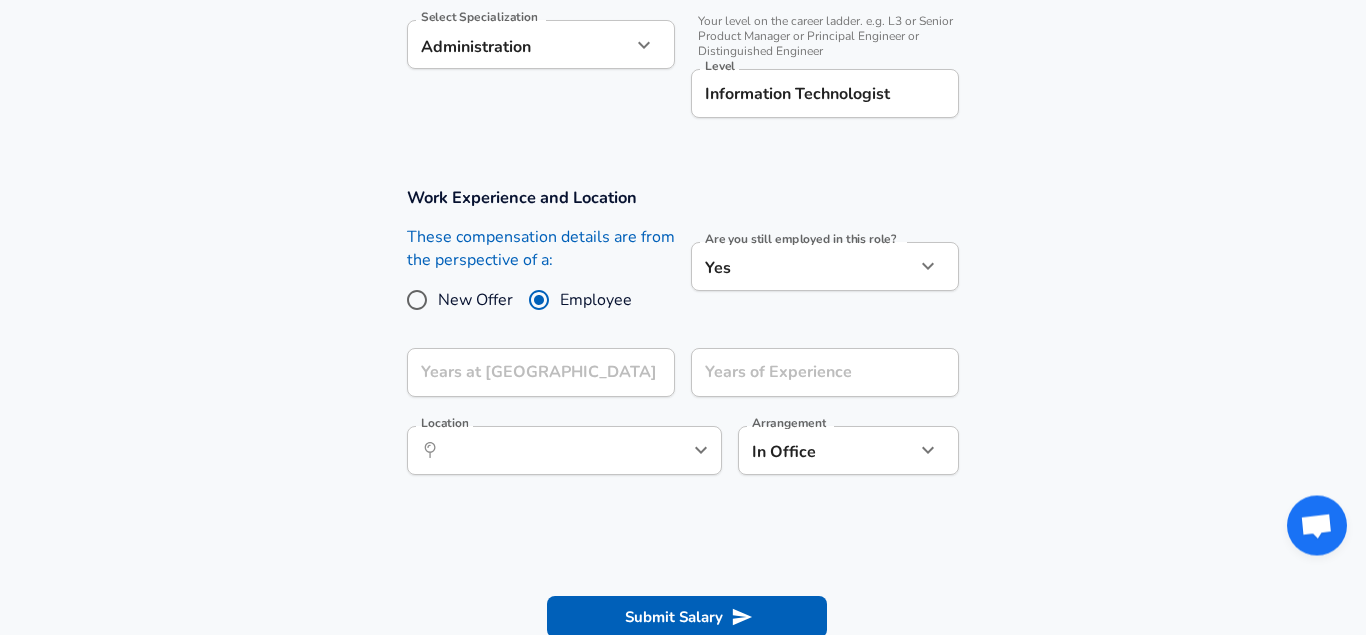 scroll, scrollTop: 712, scrollLeft: 0, axis: vertical 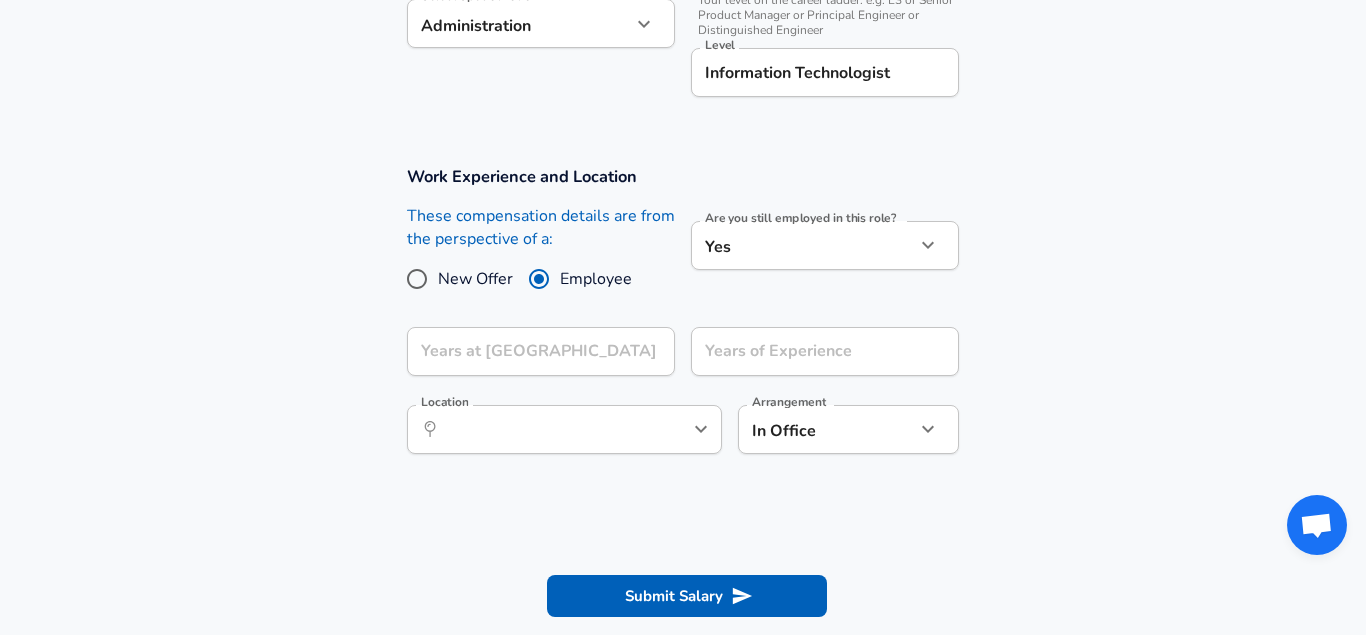 click on "Restart Add Your Salary Upload your offer letter   to verify your submission Enhance Privacy and Anonymity No Automatically hides specific fields until there are enough submissions to safely display the full details.   More Details Based on your submission and the data points that we have already collected, we will automatically hide and anonymize specific fields if there aren't enough data points to remain sufficiently anonymous. Company & Title Information   Enter the company you received your offer from Company Wipro Company   Select the title that closest resembles your official title. This should be similar to the title that was present on your offer letter. Title System Administrator Title Job Family Information Technologist (IT) Job Family Select Specialization Administration Administration Select Specialization   Your level on the career ladder. e.g. L3 or Senior Product Manager or Principal Engineer or Distinguished Engineer Level Information Technologist Level Work Experience and Location New Offer" at bounding box center [683, -395] 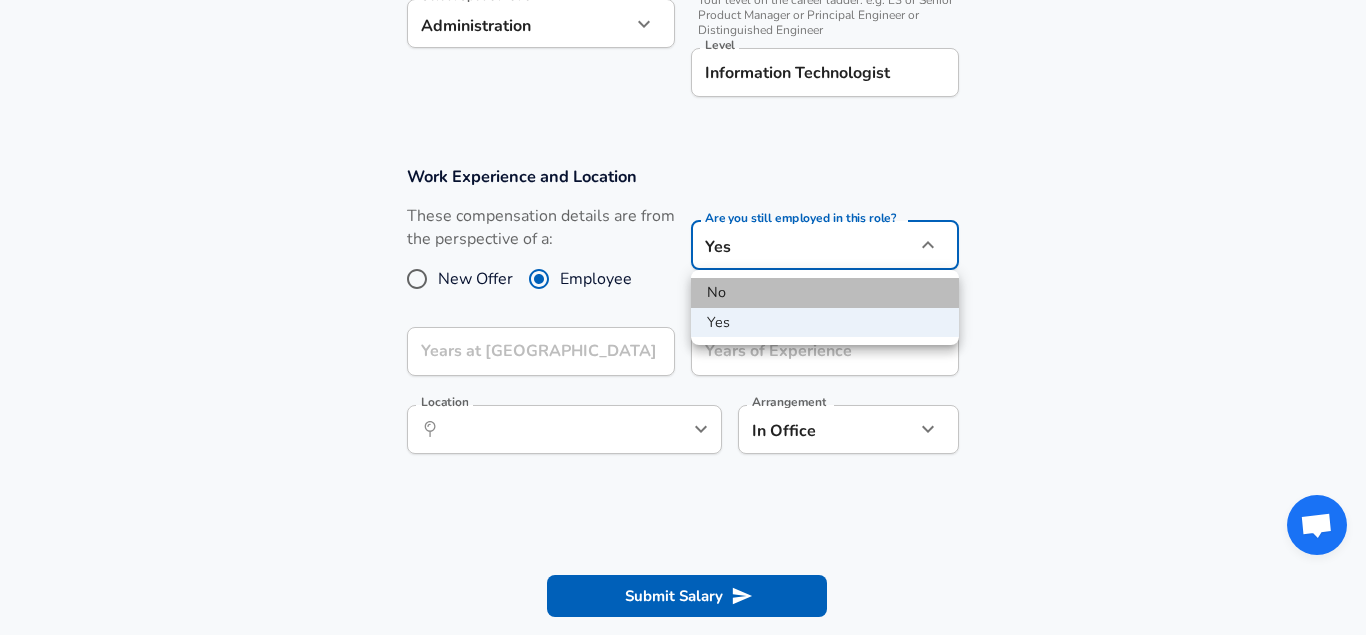 click on "No" at bounding box center [825, 293] 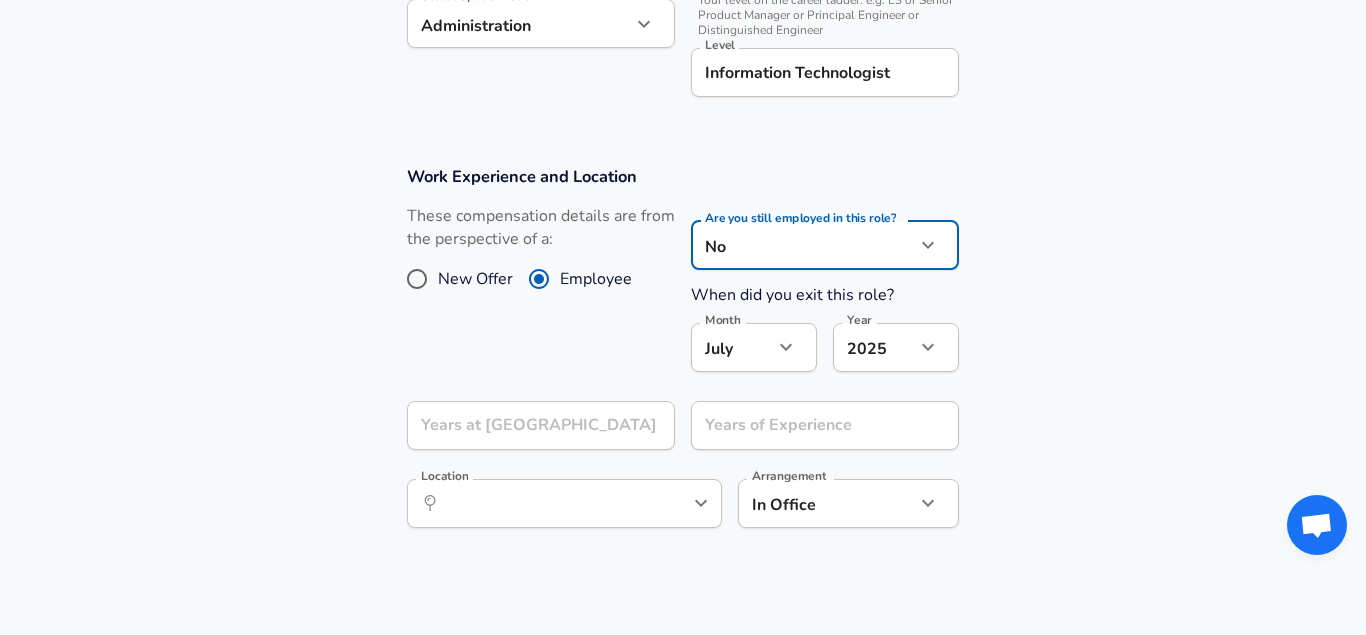 click 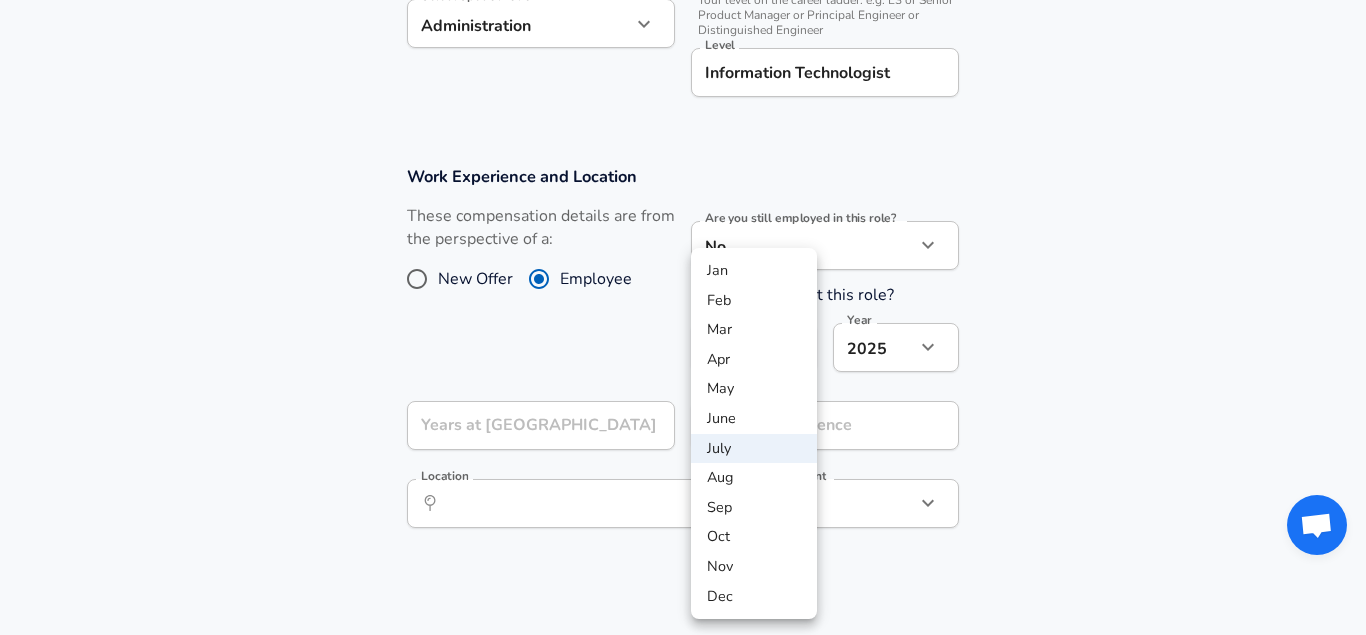 click on "Dec" at bounding box center [754, 597] 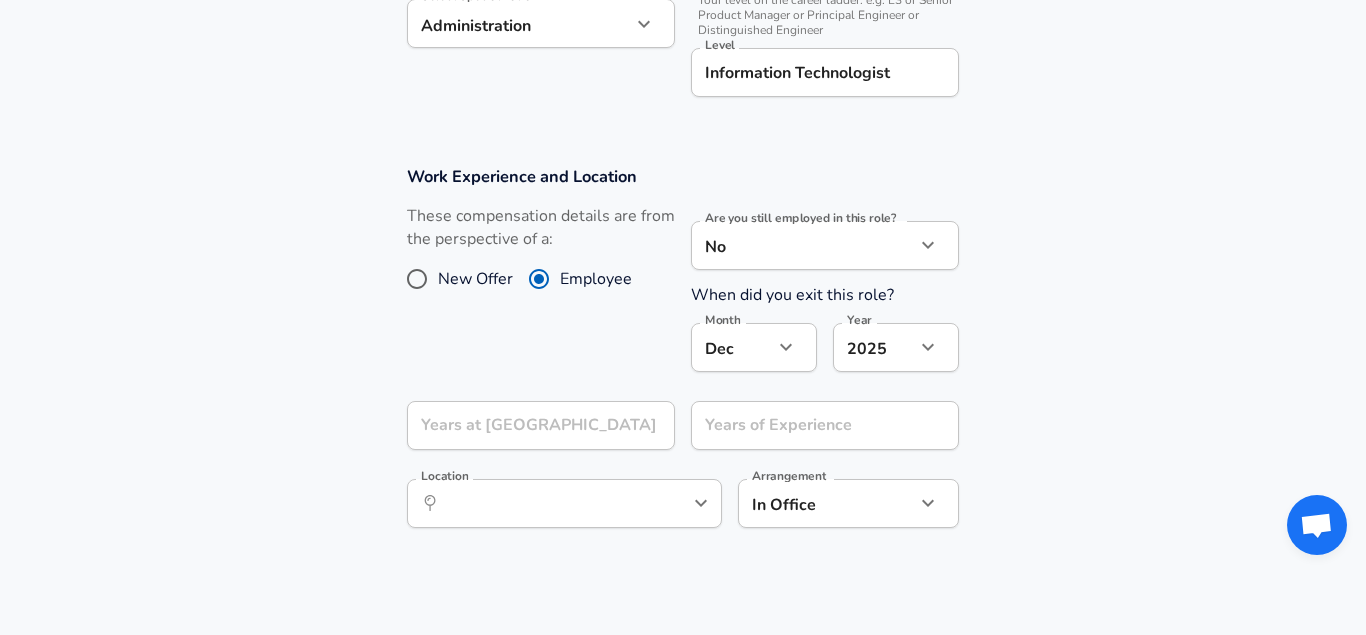 click at bounding box center (928, 347) 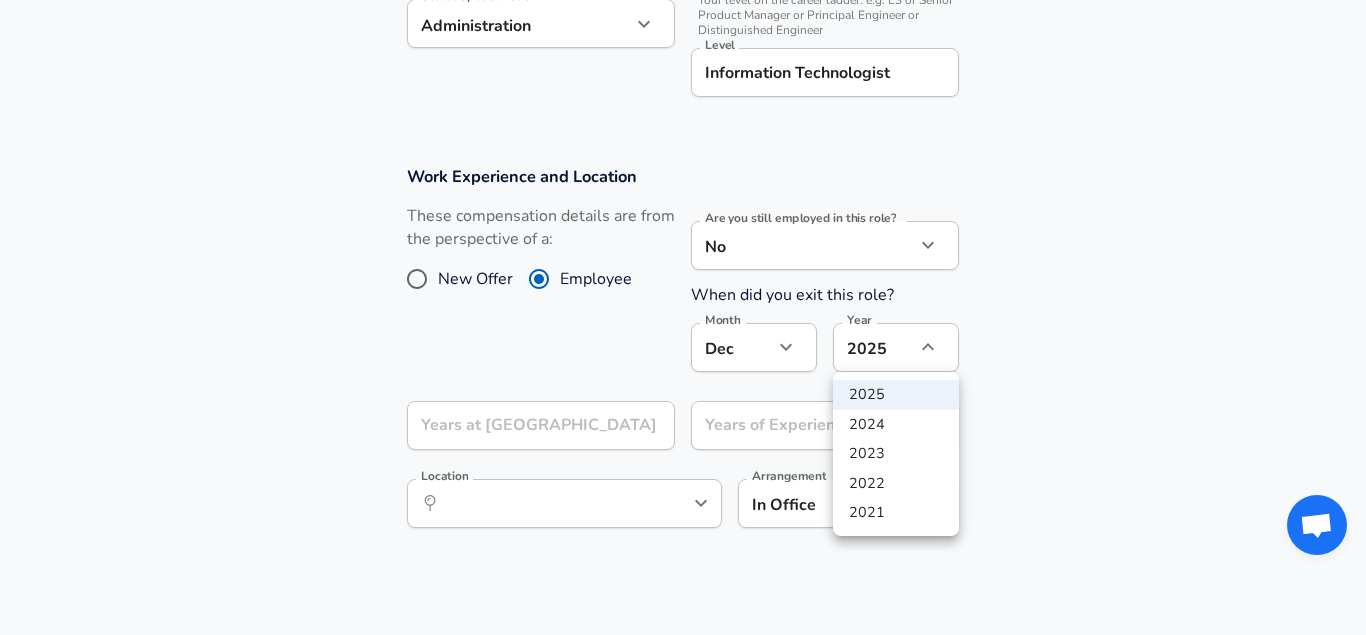 click on "2024" at bounding box center (896, 425) 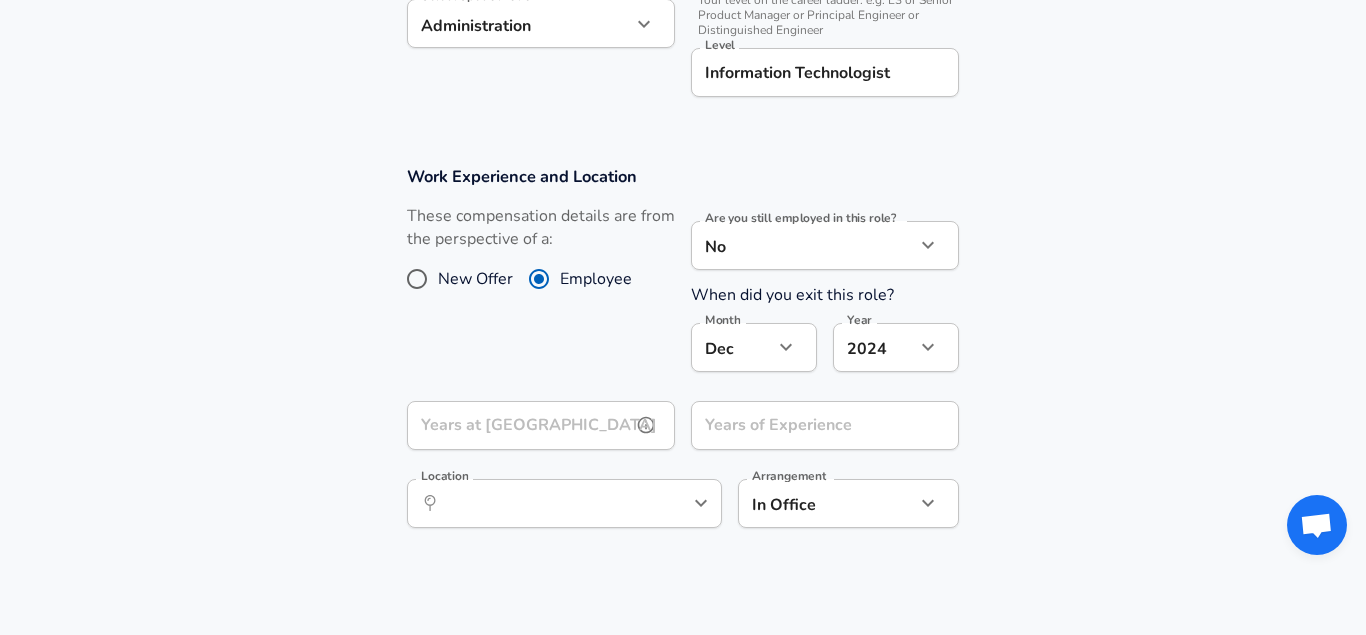 click on "Years at [GEOGRAPHIC_DATA]" at bounding box center (519, 425) 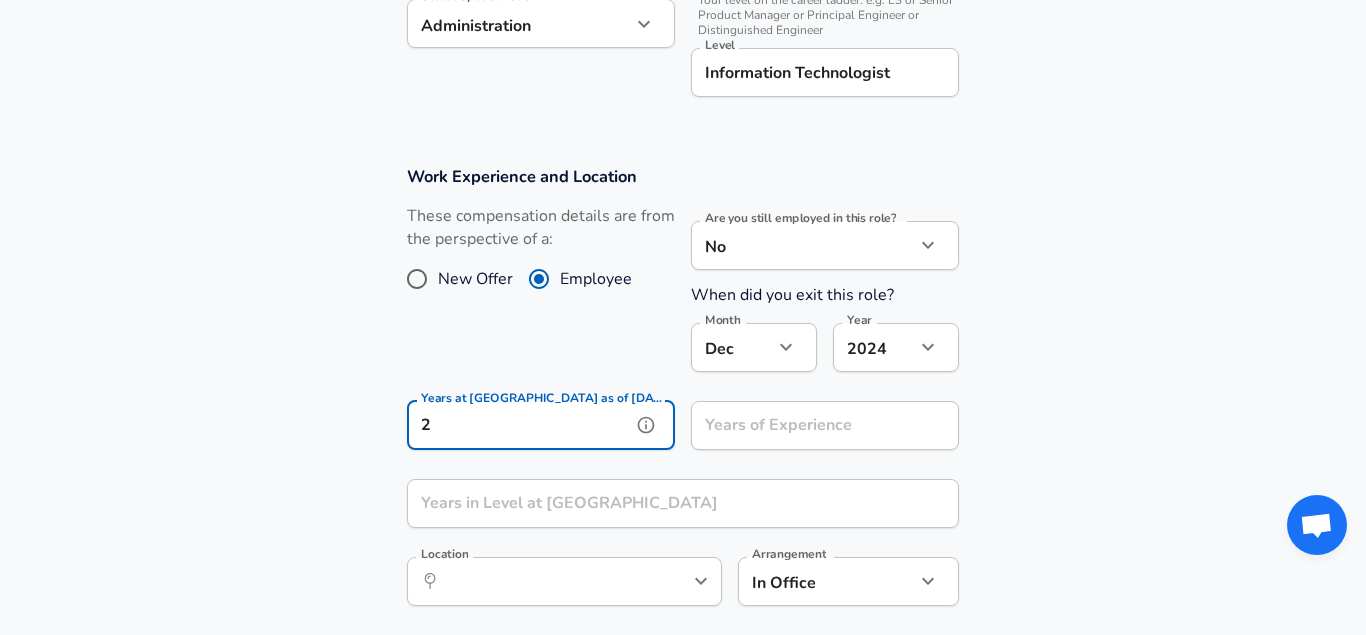 type on "2" 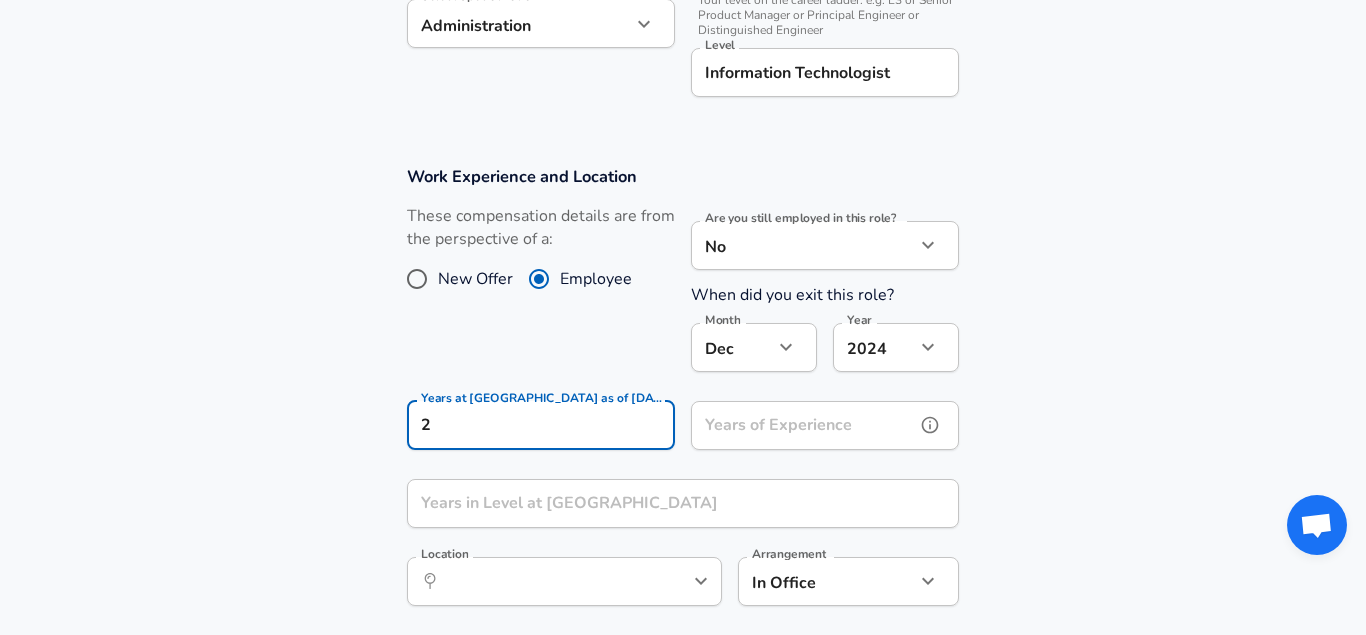 click on "Years of Experience" at bounding box center (803, 425) 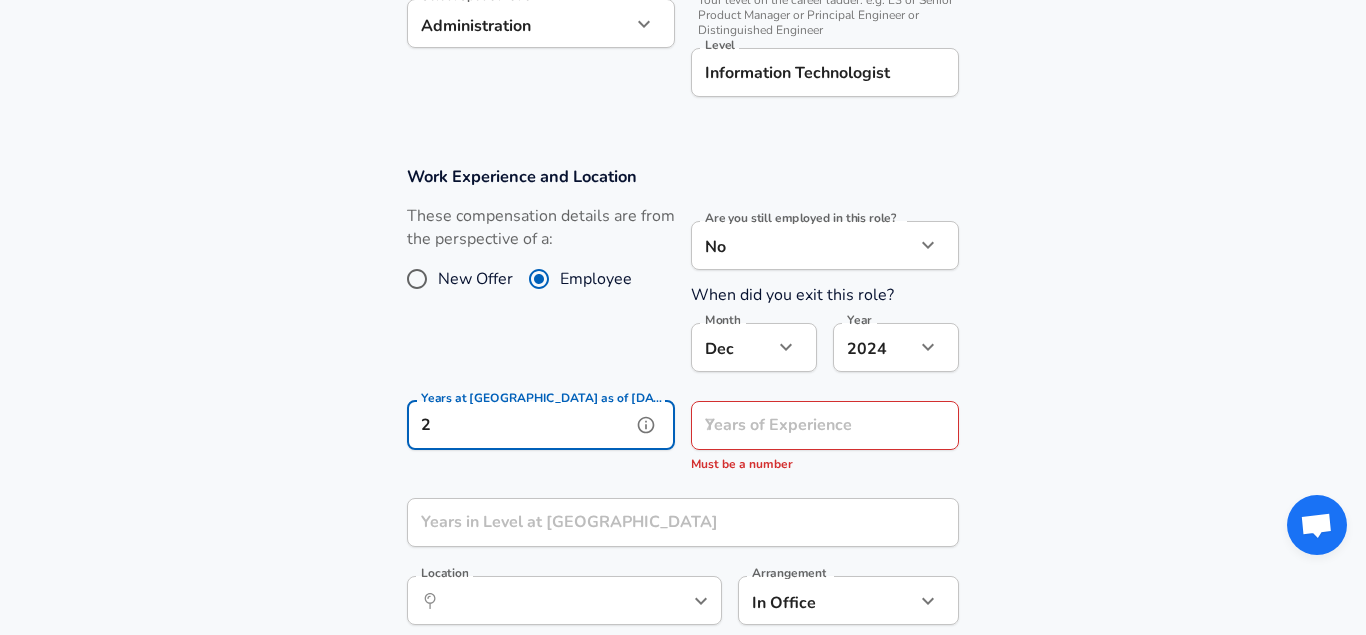 click on "2" at bounding box center (519, 425) 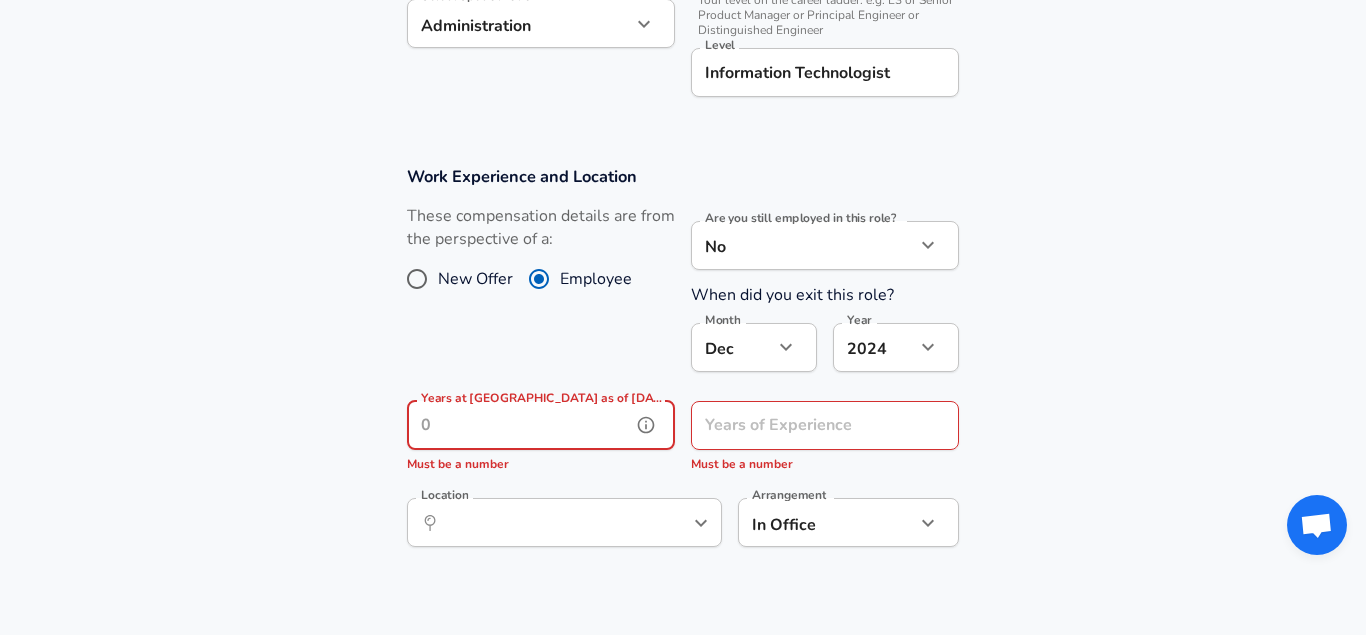 type 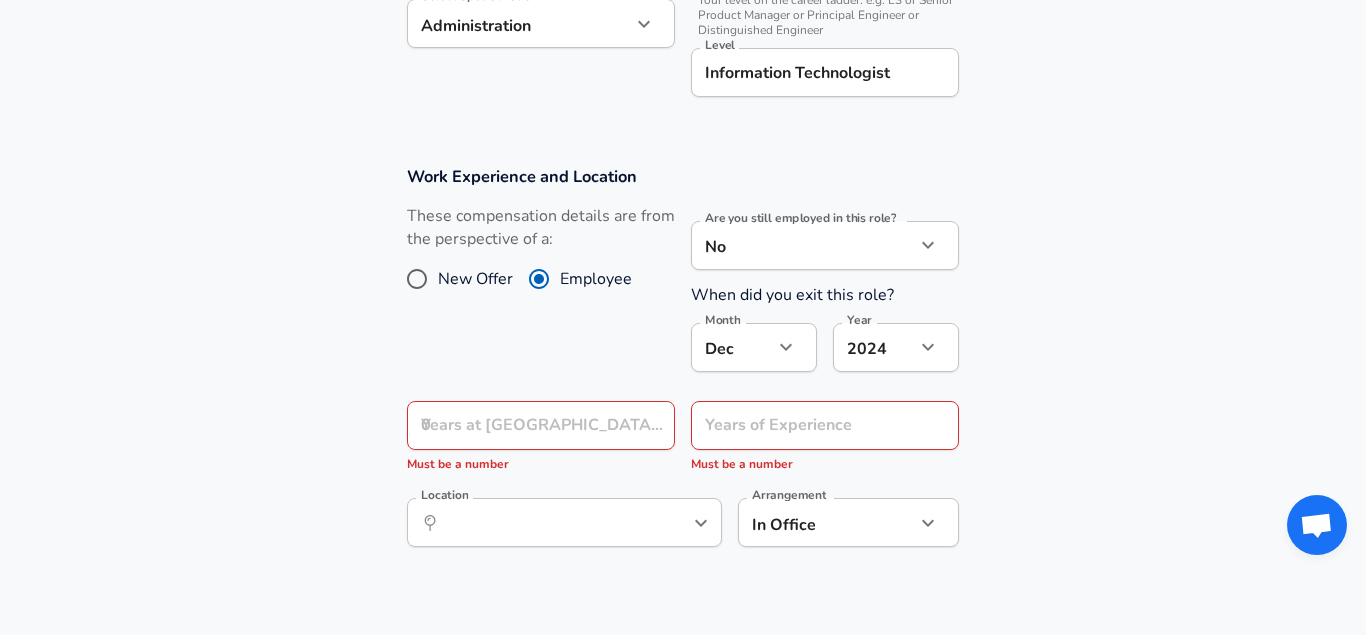 click on "Work Experience and Location These compensation details are from the perspective of a: New Offer Employee Are you still employed in this role? No no Are you still employed in this role? When did you exit this role? Month [DATE] Month Year [DATE] 2024 Year Years at [GEOGRAPHIC_DATA] as of [DATE] Years at [GEOGRAPHIC_DATA] as of [DATE] Must be a number Years of Experience Years of Experience Must be a number Location ​ Location Arrangement In Office office Arrangement" at bounding box center (683, 367) 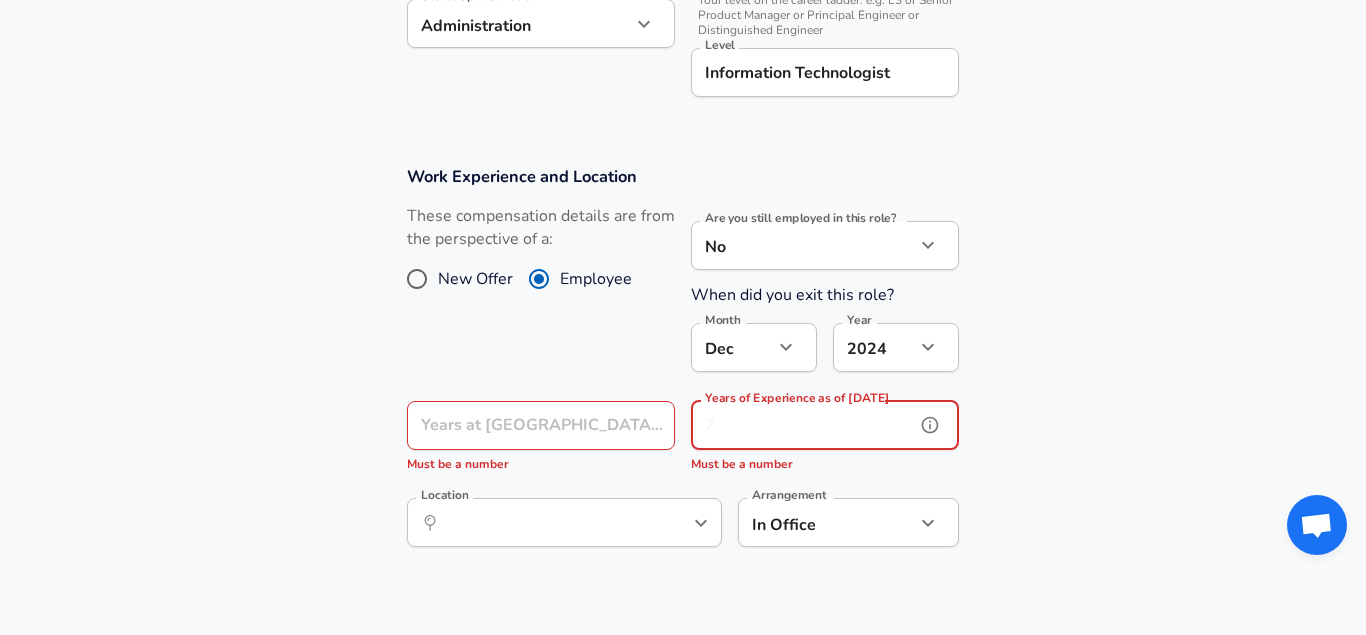 click on "Years of Experience as of [DATE]" at bounding box center [803, 425] 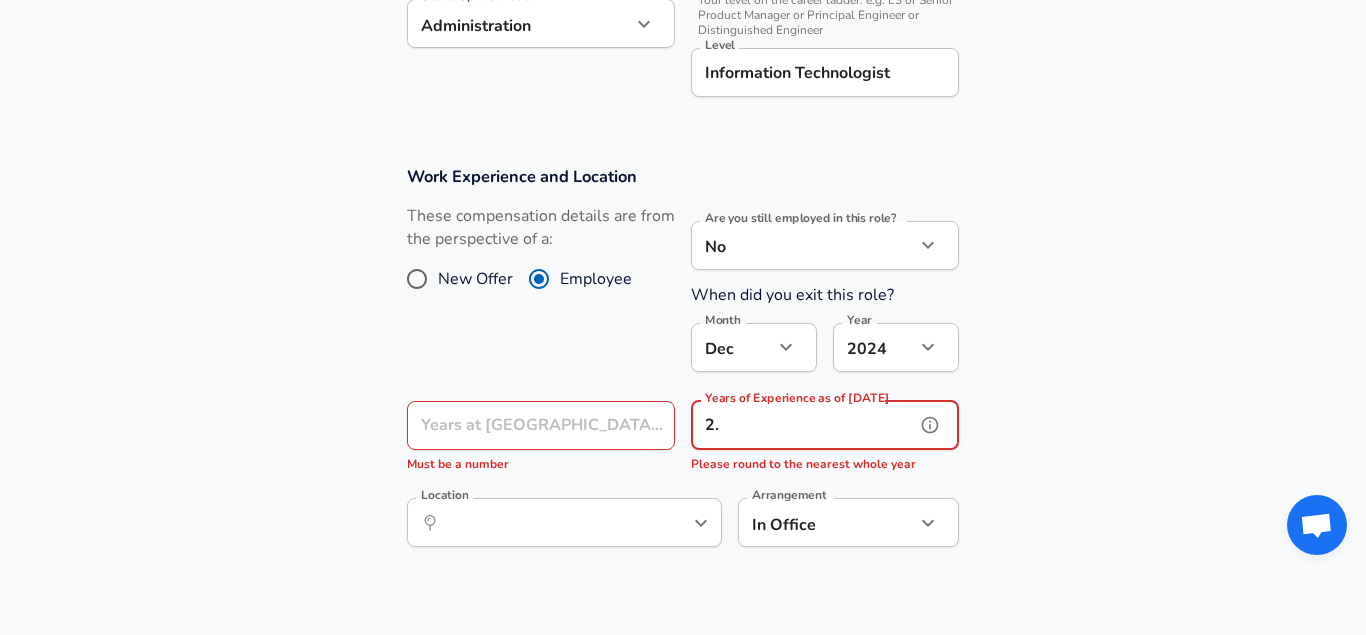 type on "2" 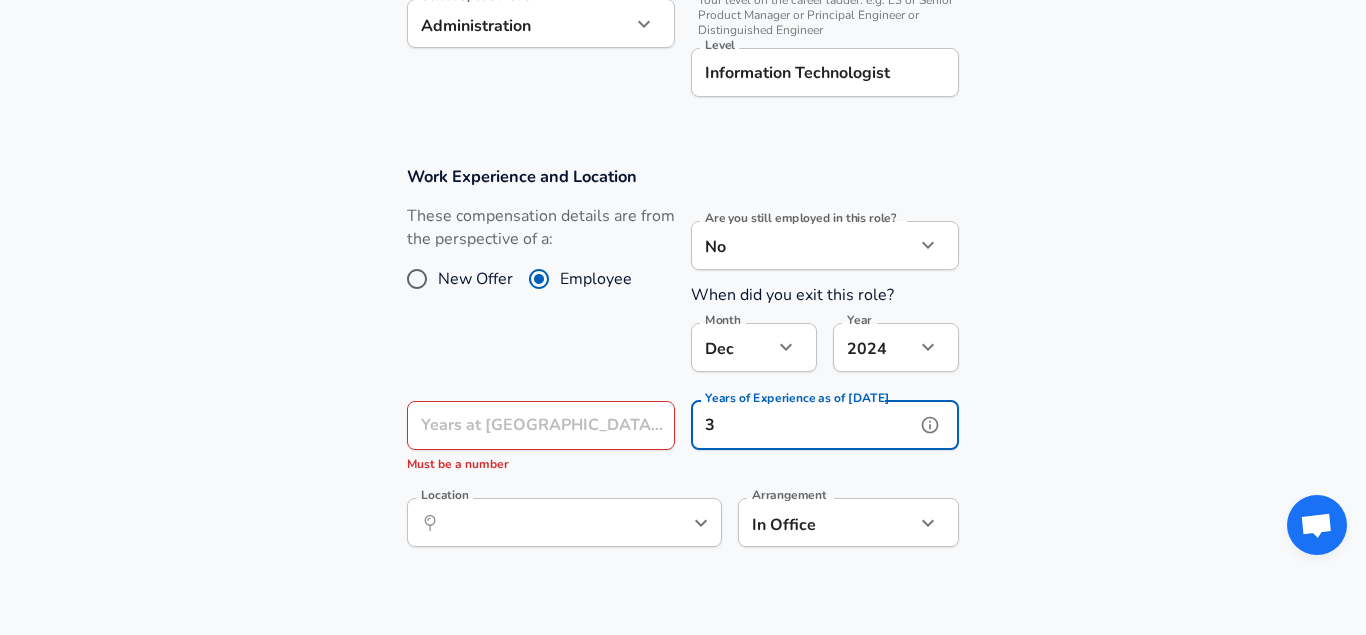 type on "3" 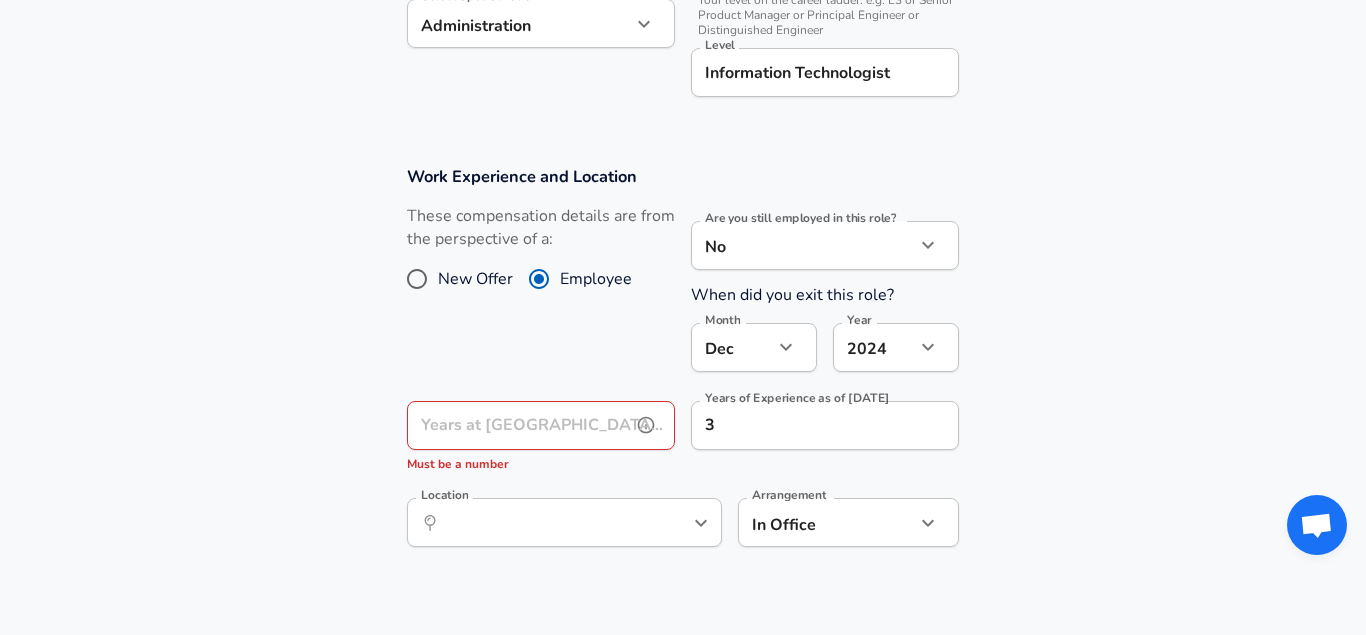 click on "Years at [GEOGRAPHIC_DATA] as of [DATE]" at bounding box center (519, 425) 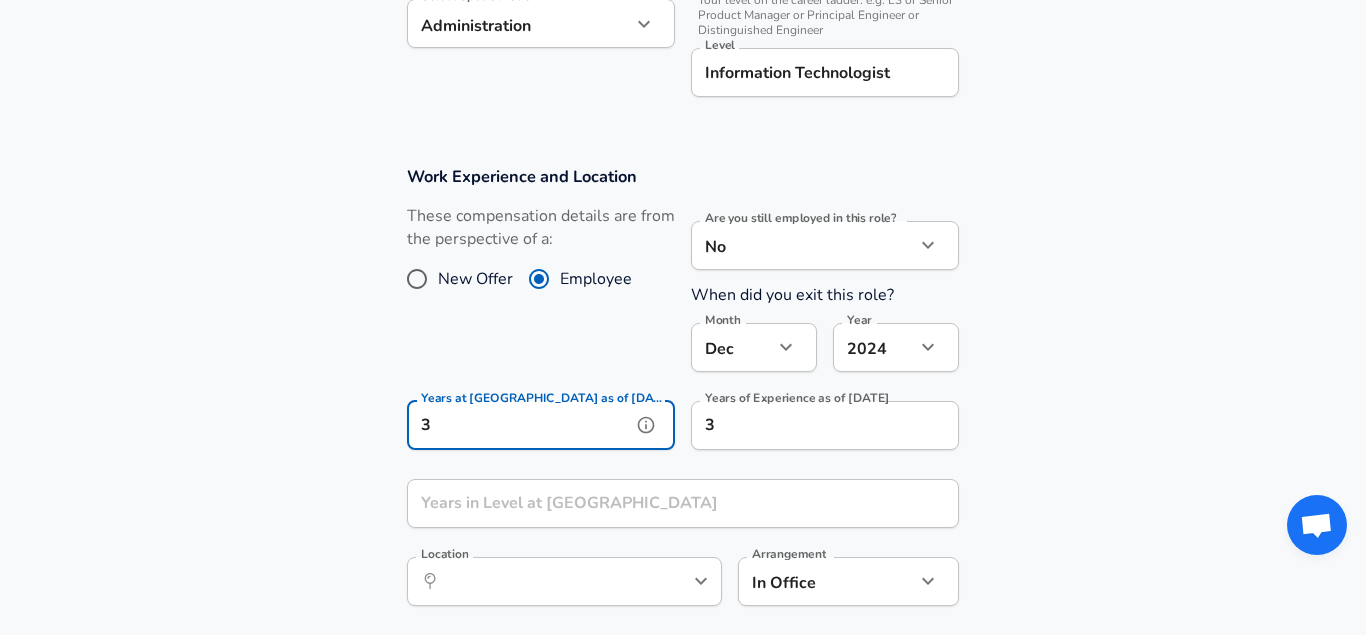 scroll, scrollTop: 916, scrollLeft: 0, axis: vertical 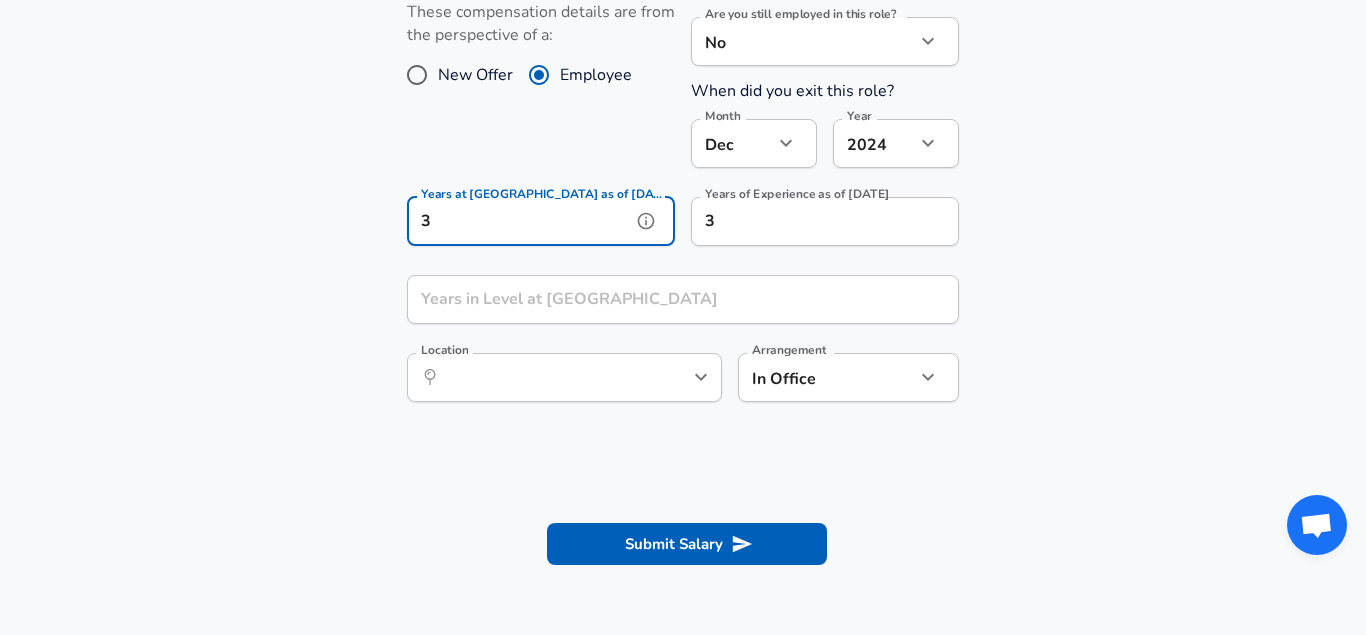 type on "3" 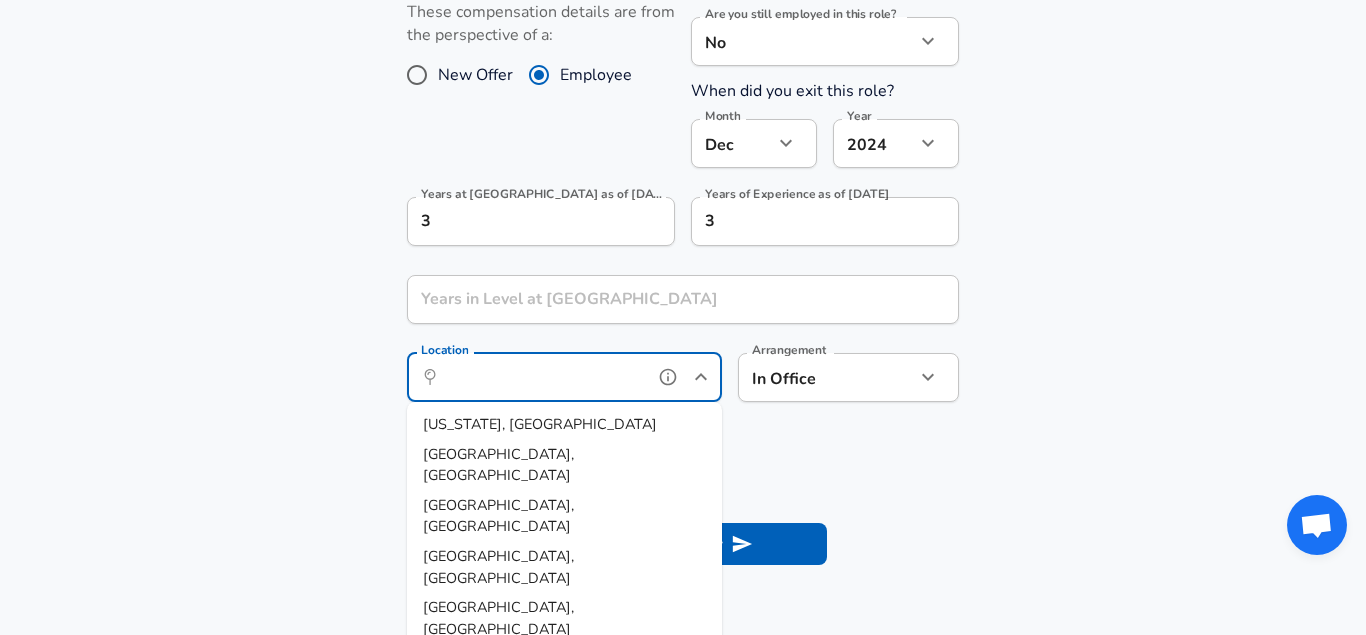click on "Location" at bounding box center [542, 377] 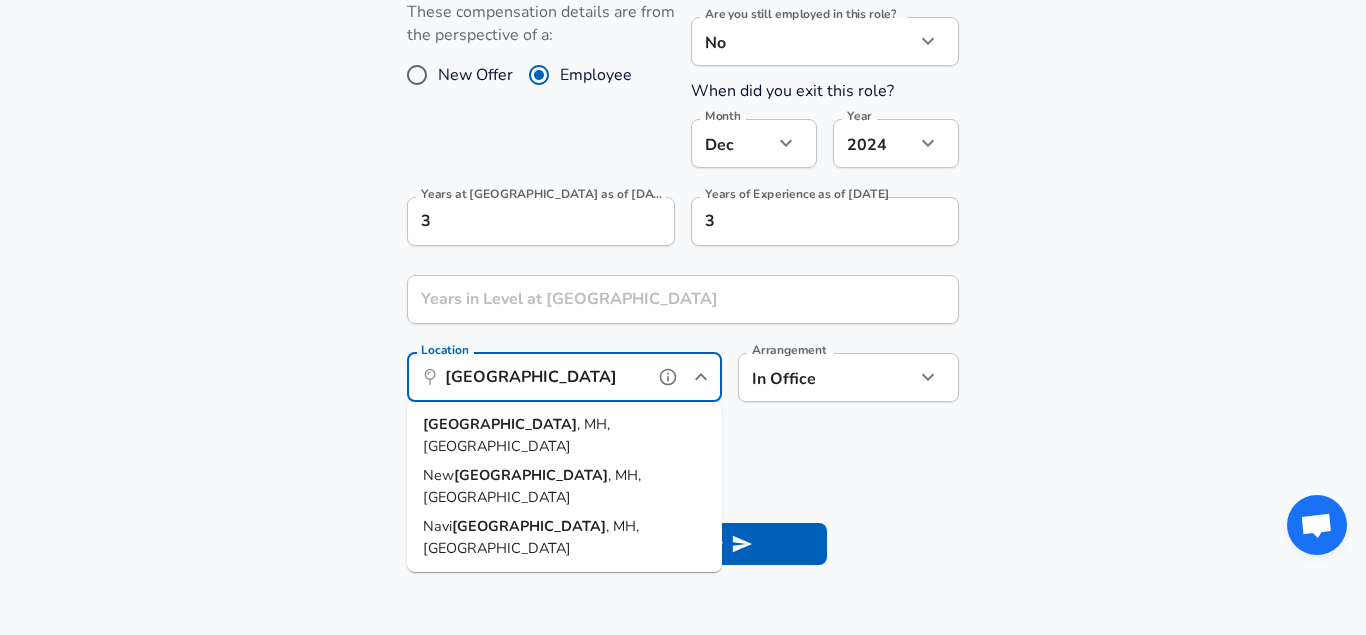 click on "[GEOGRAPHIC_DATA]" at bounding box center (529, 526) 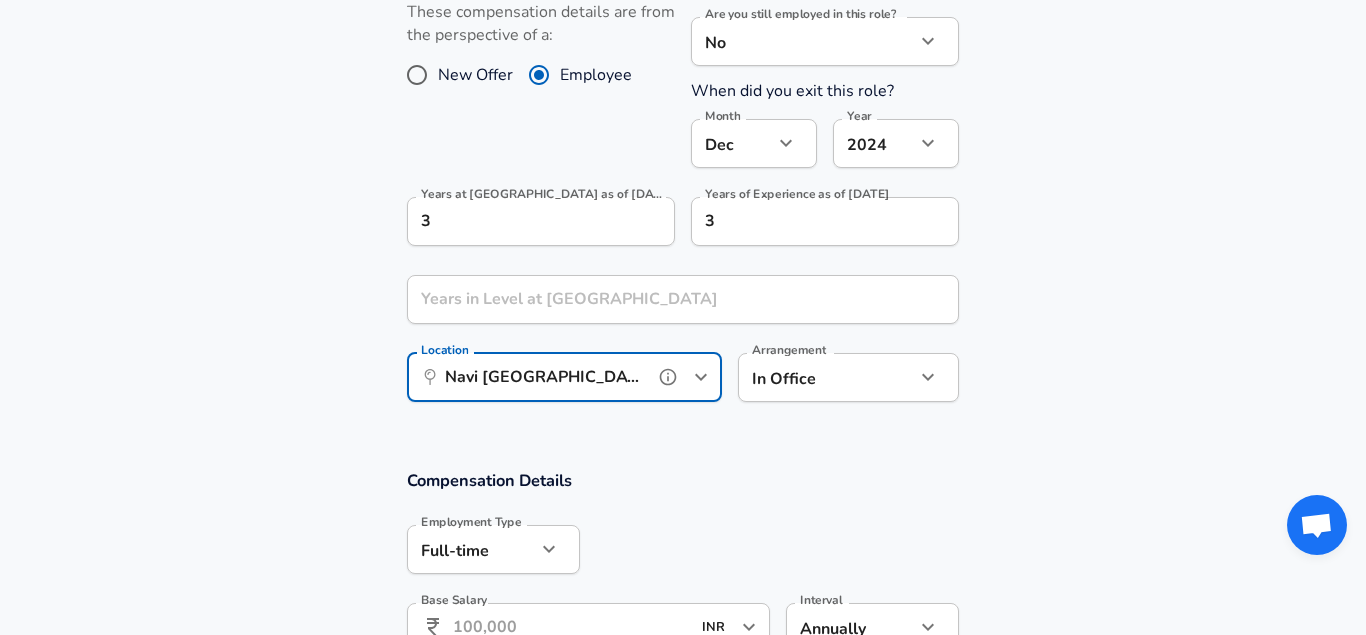 type on "Navi [GEOGRAPHIC_DATA], MH, [GEOGRAPHIC_DATA]" 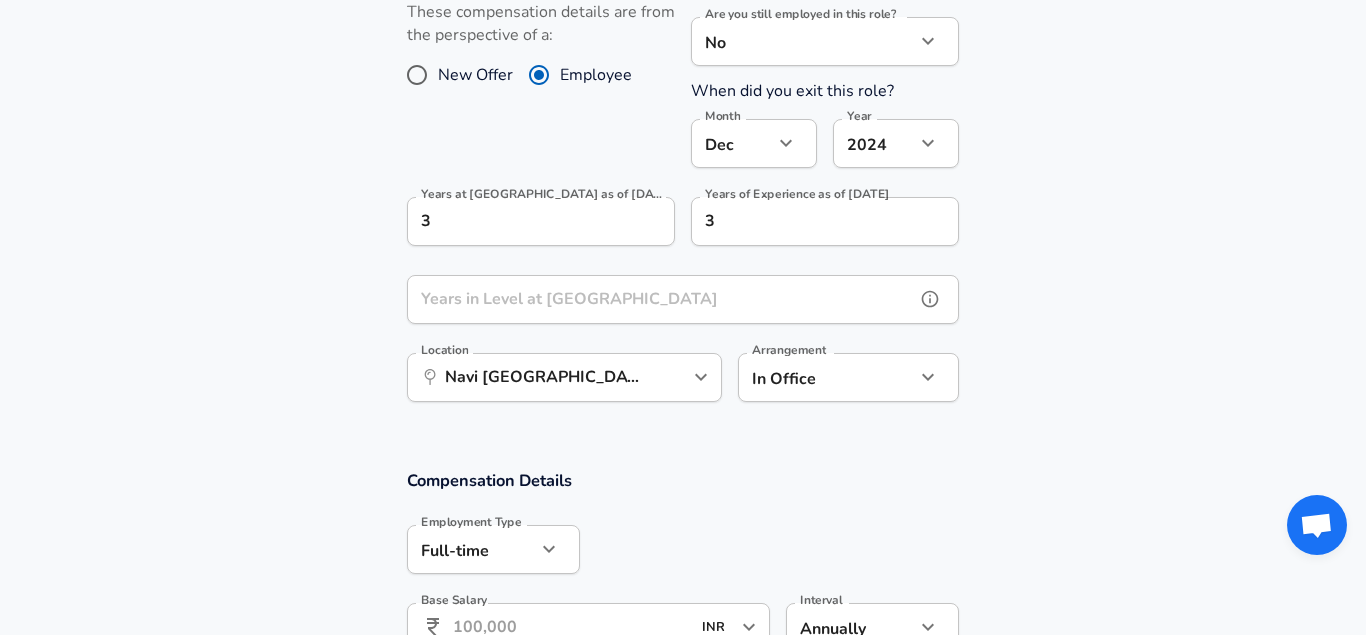 click on "Years in Level at [GEOGRAPHIC_DATA]" at bounding box center (661, 299) 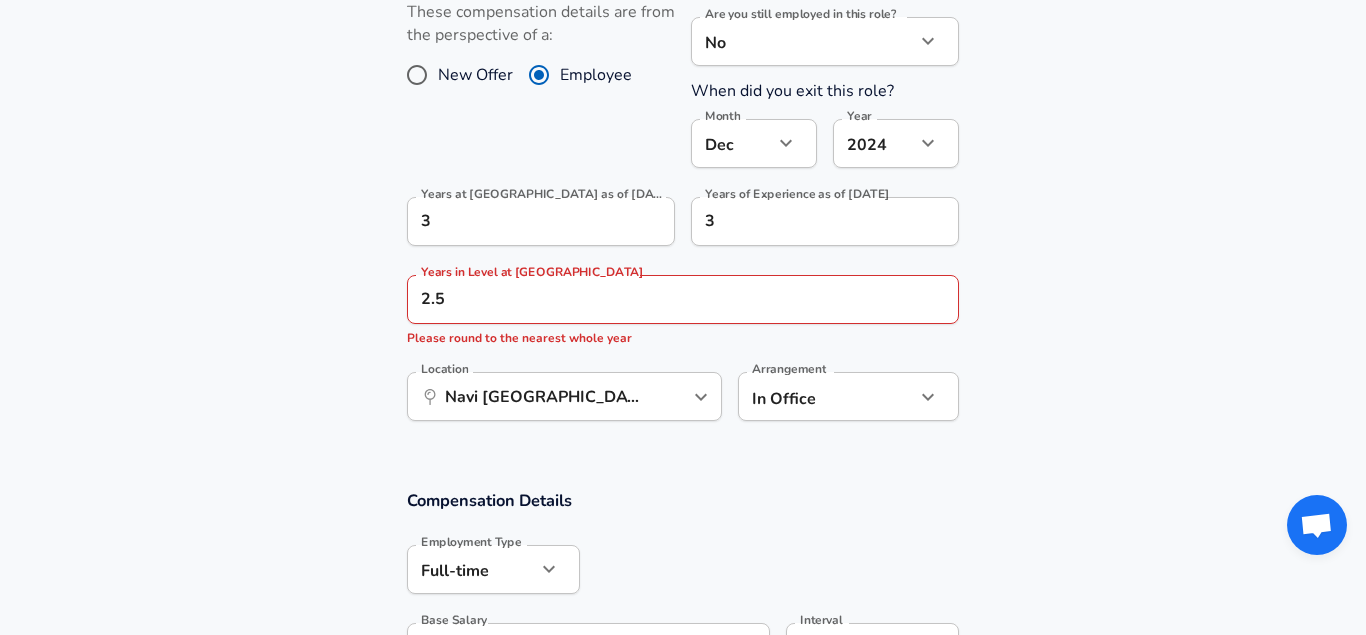 click on "Work Experience and Location These compensation details are from the perspective of a: New Offer Employee Are you still employed in this role? No no Are you still employed in this role? When did you exit this role? Month [DATE] Month Year [DATE] 2024 Year Years at [GEOGRAPHIC_DATA] as of [DATE] 3 Years at [GEOGRAPHIC_DATA] as of [DATE] Years of Experience as of [DATE] 3 Years of Experience as of [DATE] Years in Level at [GEOGRAPHIC_DATA] 2.5 Years in Level at [GEOGRAPHIC_DATA] Please round to the nearest whole year Location ​ [GEOGRAPHIC_DATA], MH, [GEOGRAPHIC_DATA] Location Arrangement In Office office Arrangement" at bounding box center [683, 202] 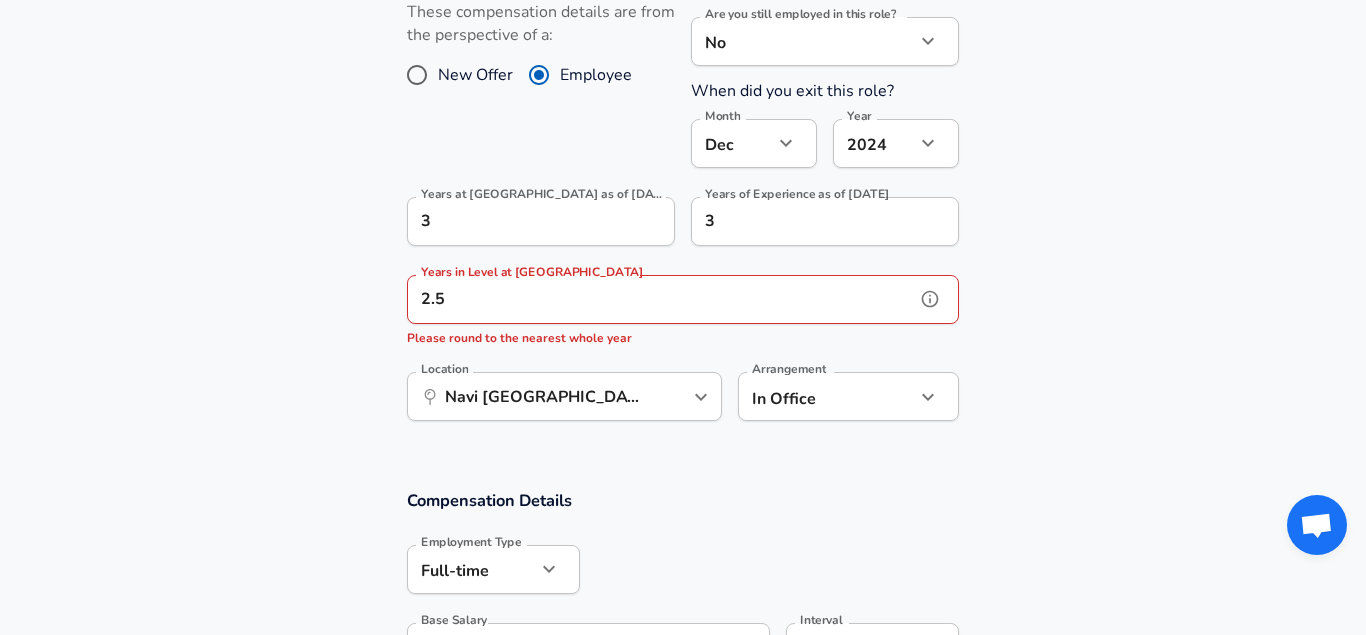 click on "2.5" at bounding box center [661, 299] 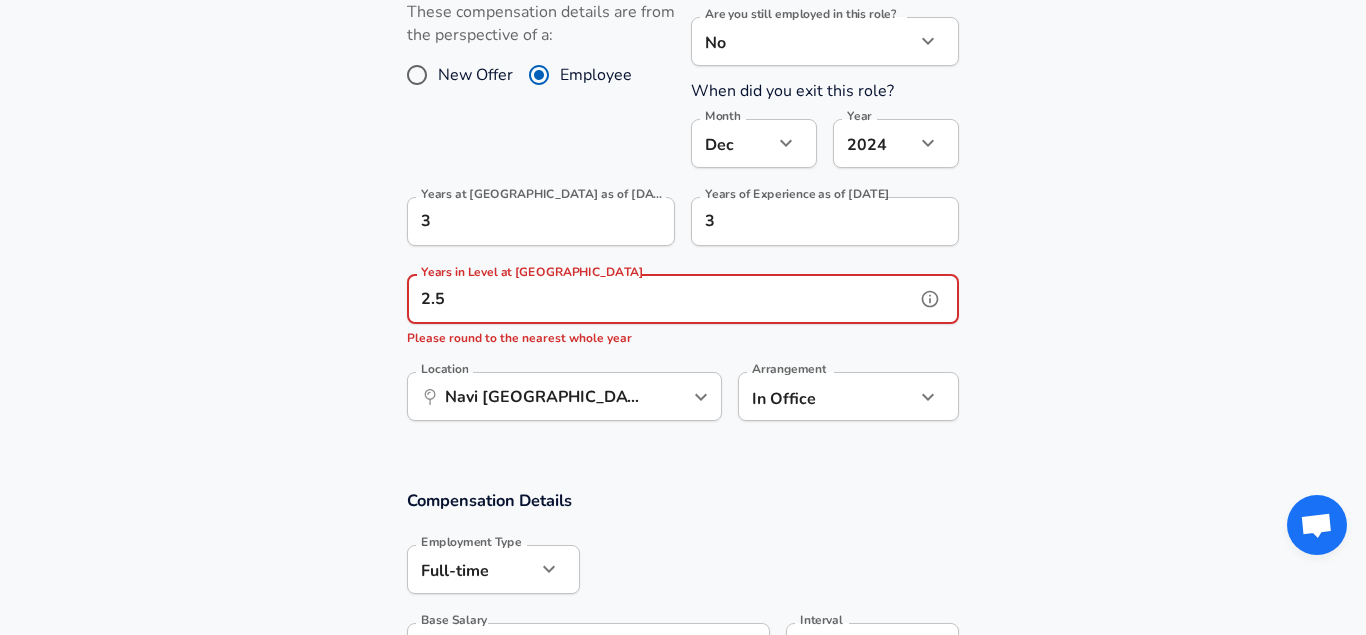 click on "2.5" at bounding box center (661, 299) 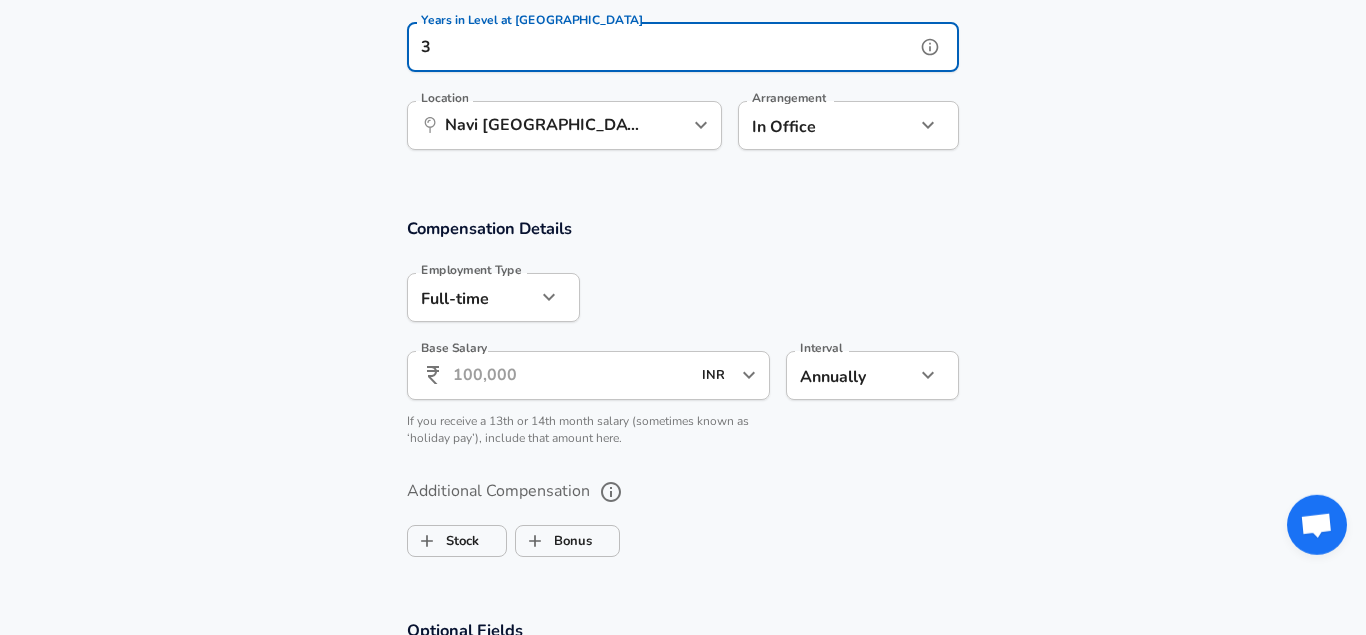 scroll, scrollTop: 1222, scrollLeft: 0, axis: vertical 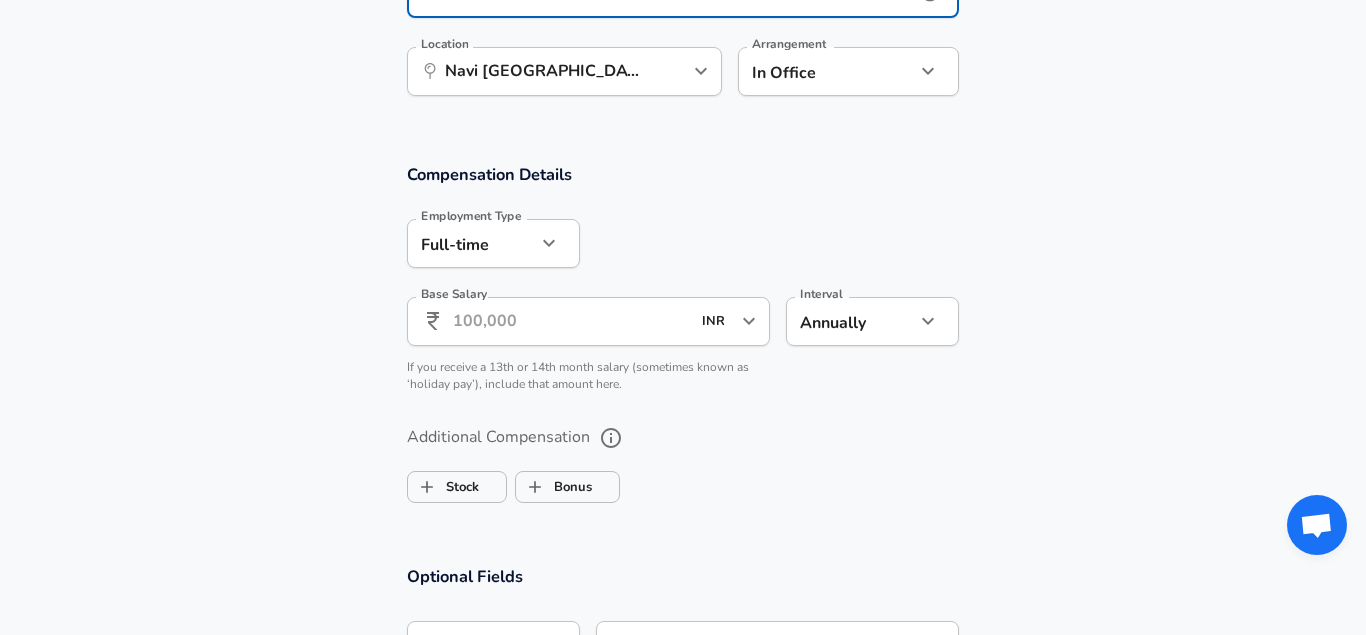 type on "3" 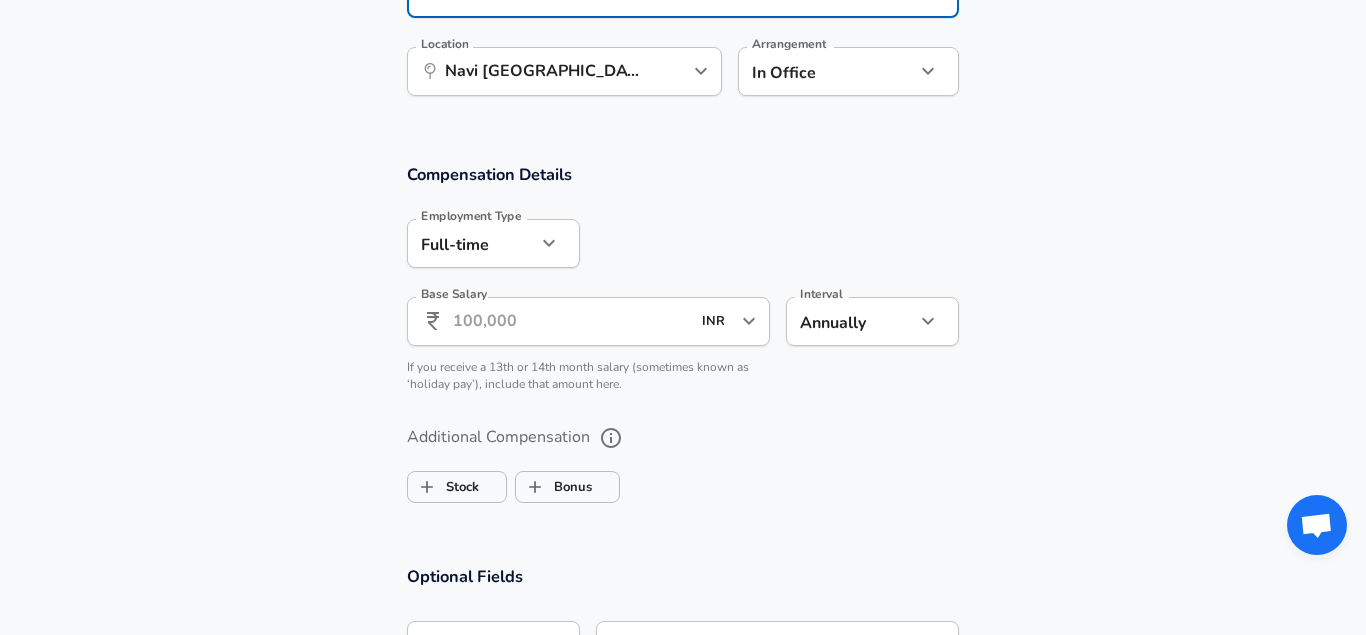 click on "Base Salary" at bounding box center [571, 321] 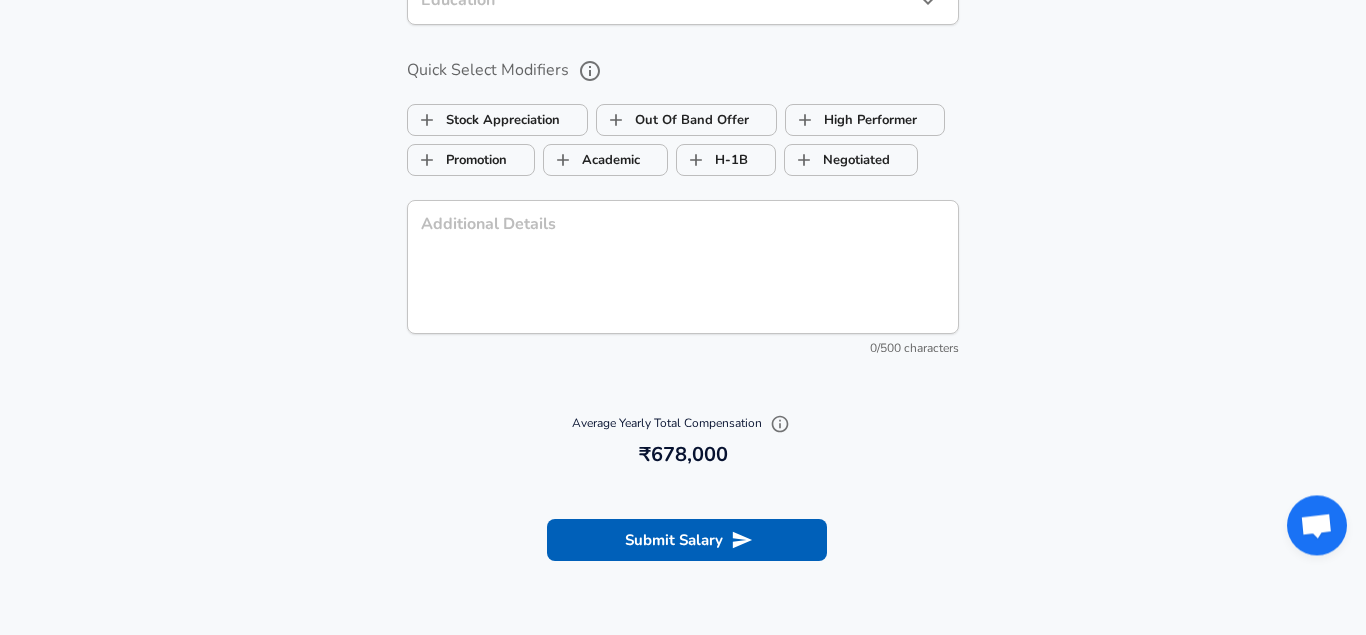 scroll, scrollTop: 2038, scrollLeft: 0, axis: vertical 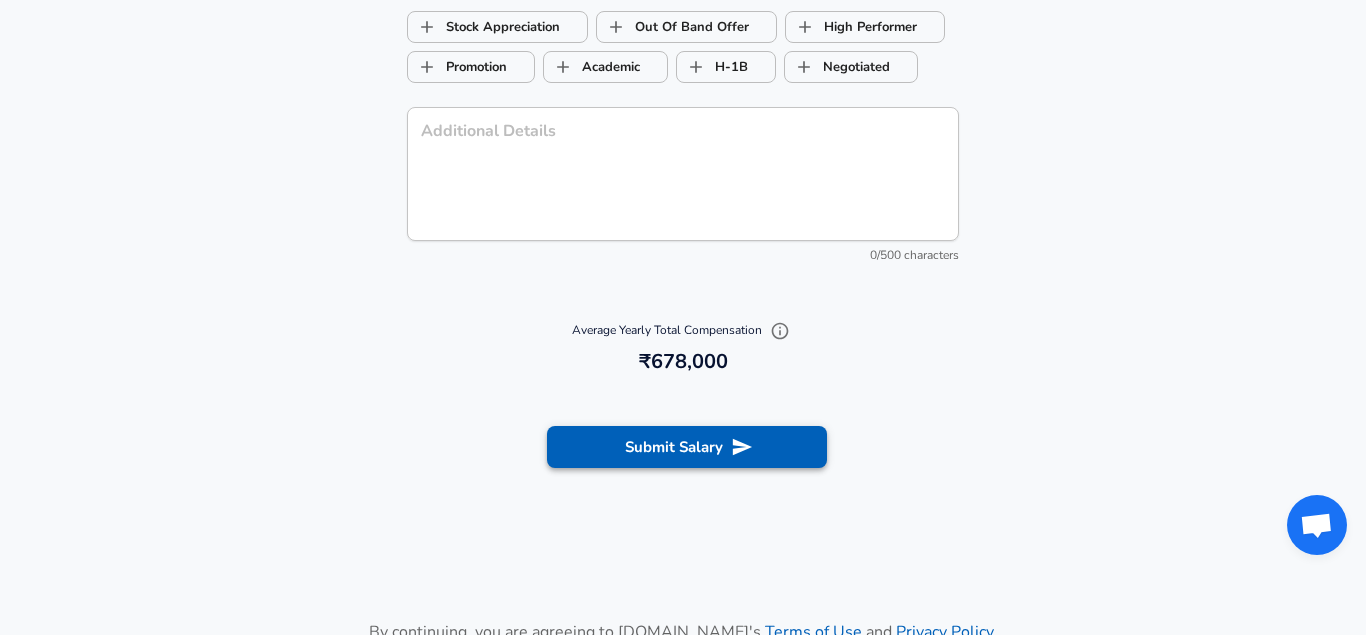 type on "6,78,000" 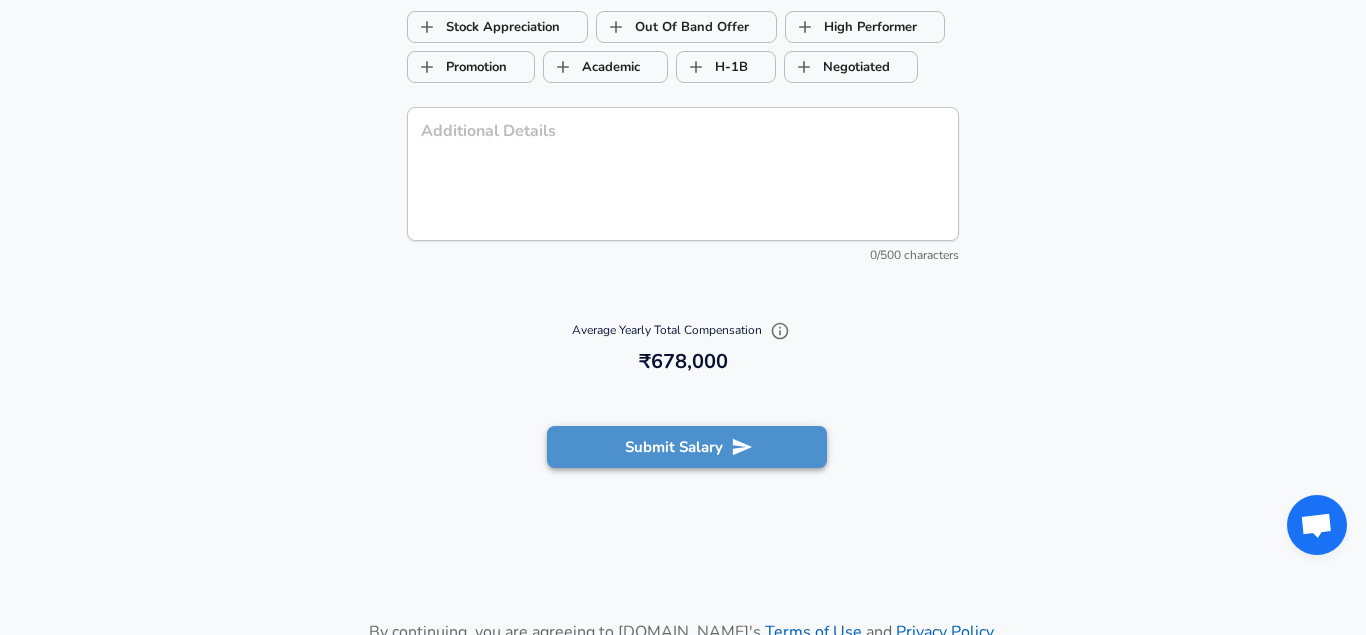 click on "Submit Salary" at bounding box center (687, 447) 